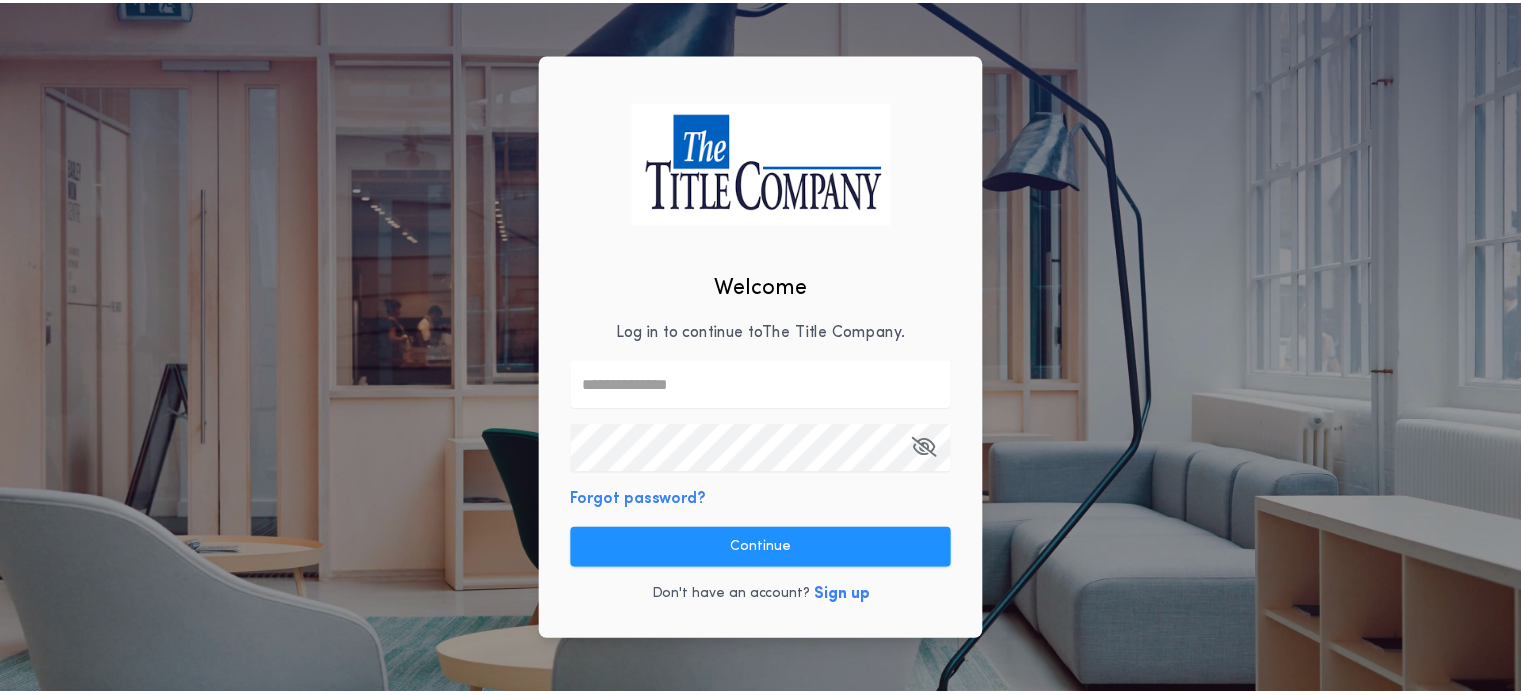 scroll, scrollTop: 0, scrollLeft: 0, axis: both 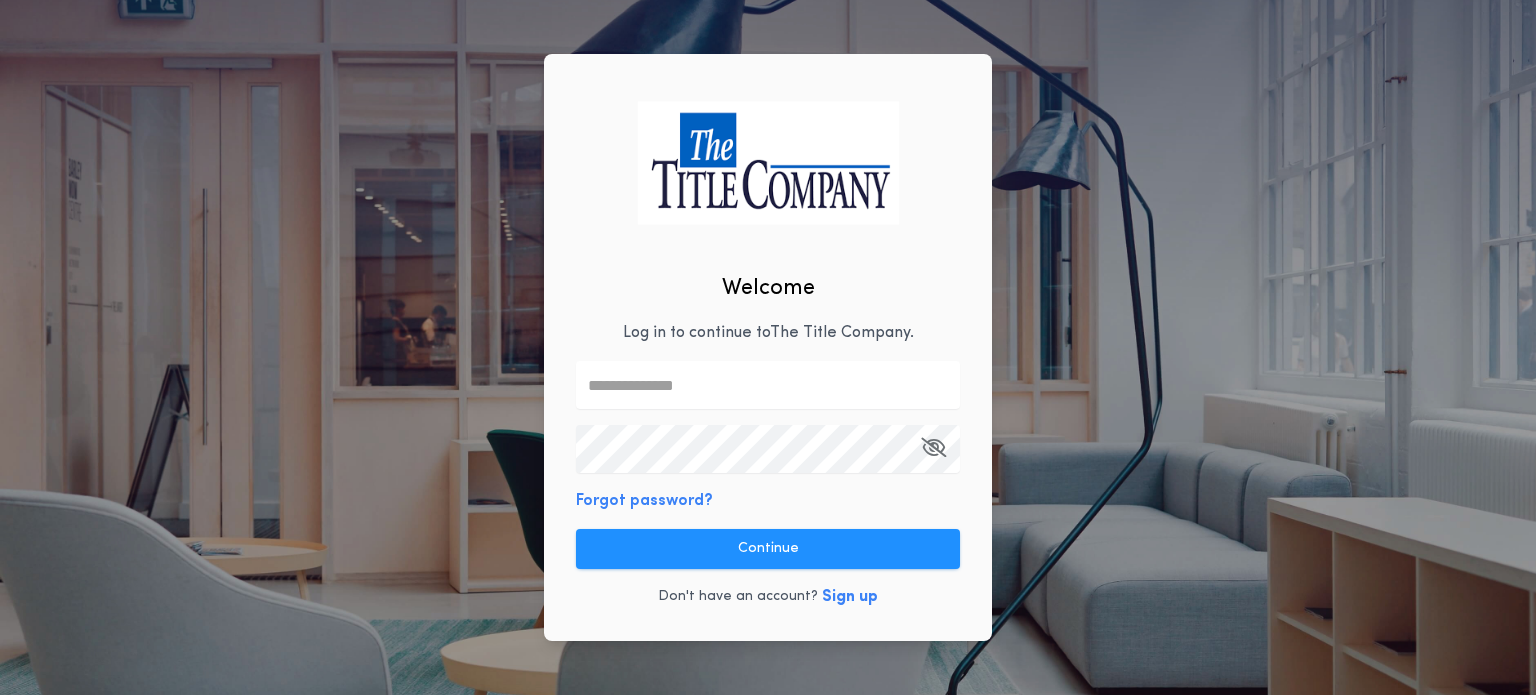 click at bounding box center (768, 385) 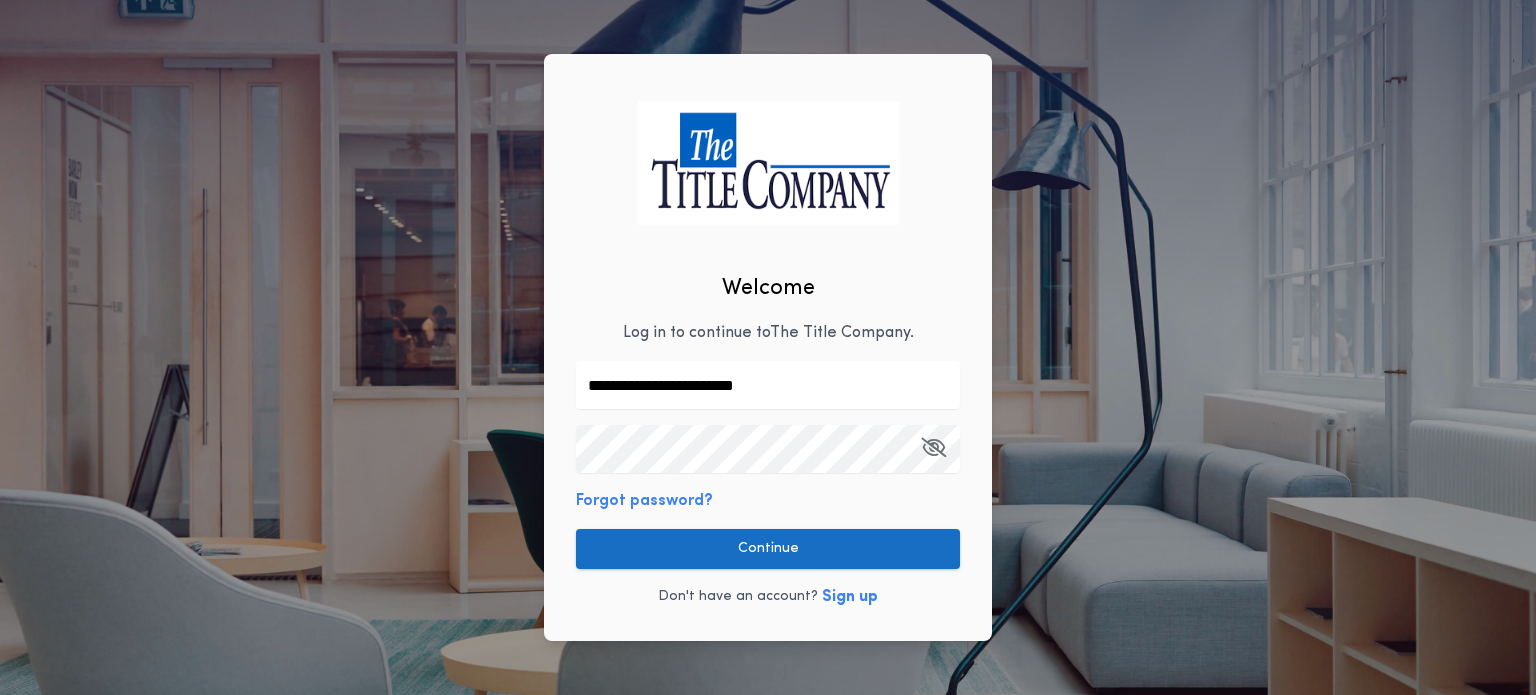 click on "Continue" at bounding box center [768, 549] 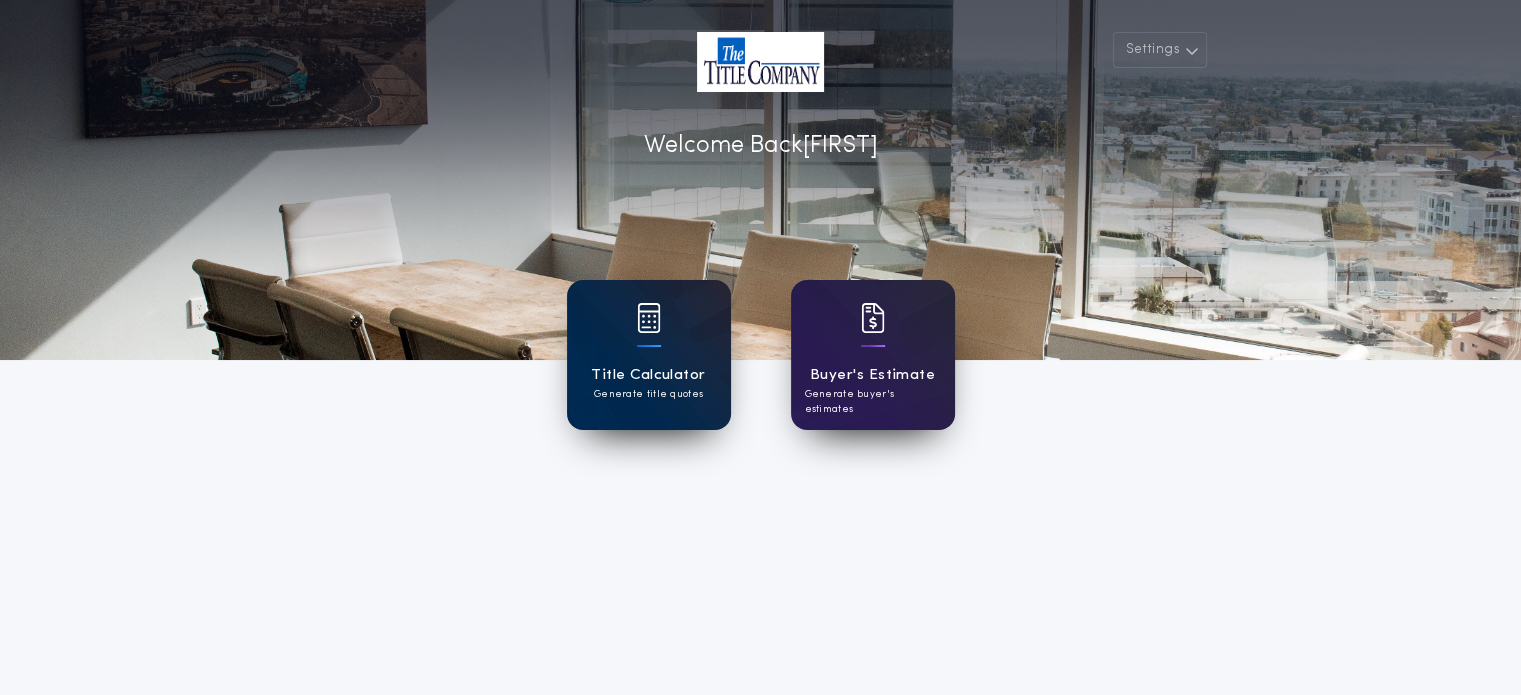 click on "Title Calculator Generate title quotes" at bounding box center [649, 355] 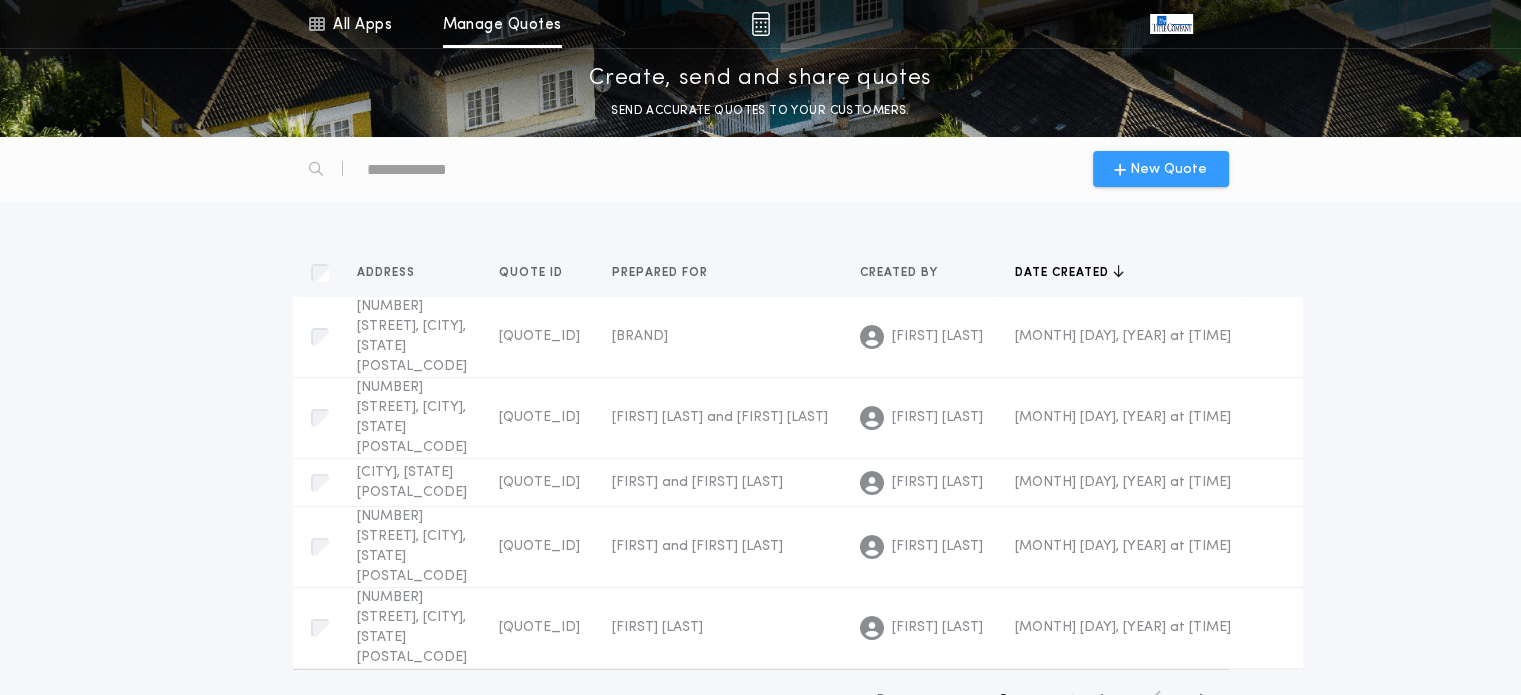 click on "New Quote" at bounding box center [1160, 169] 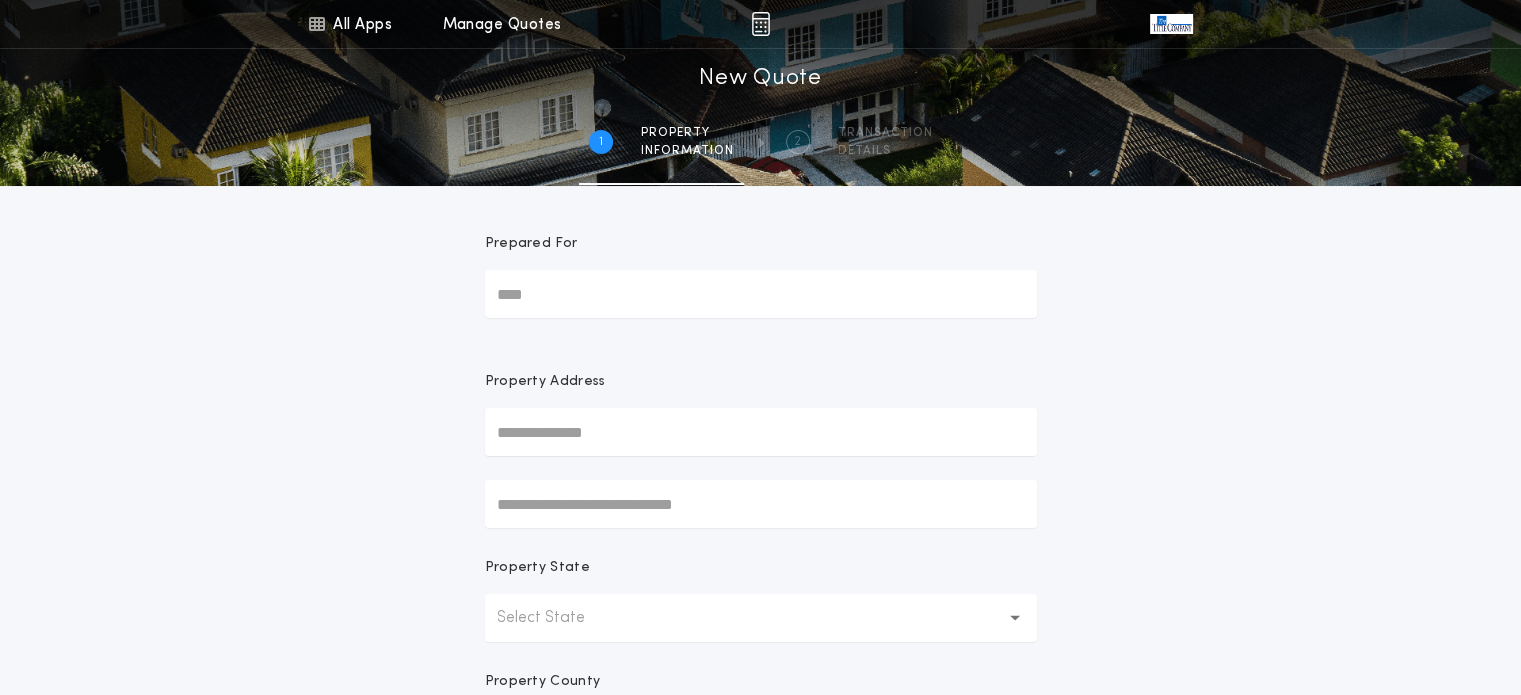 click on "Prepared For" at bounding box center [761, 294] 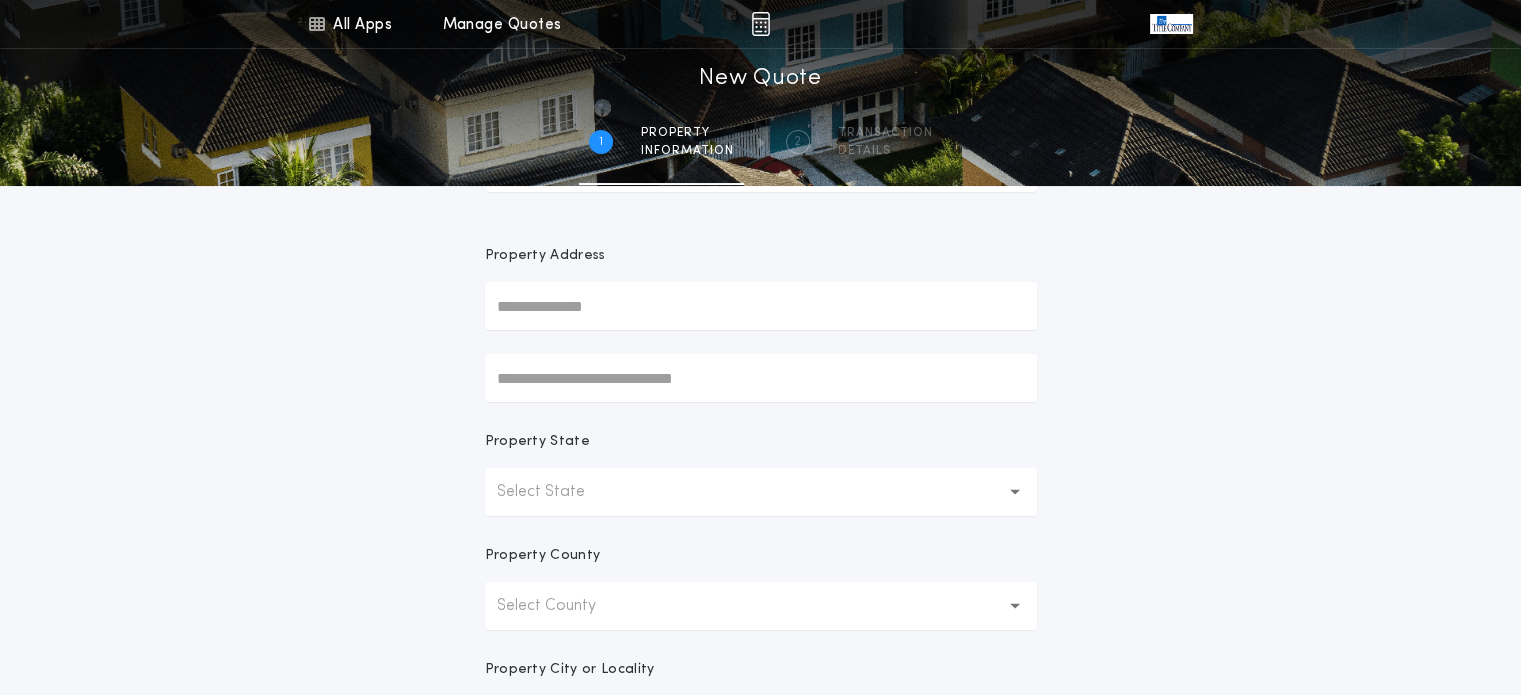 scroll, scrollTop: 127, scrollLeft: 0, axis: vertical 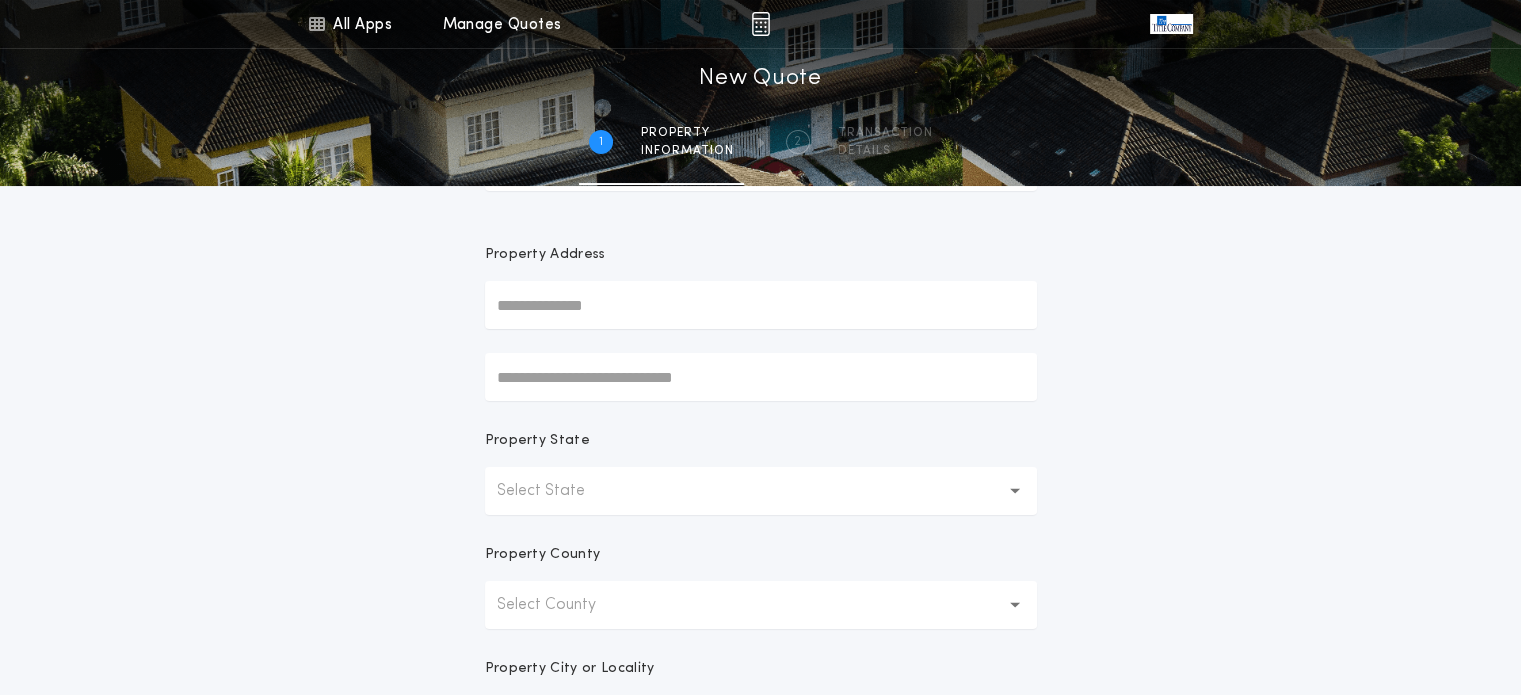 type on "**********" 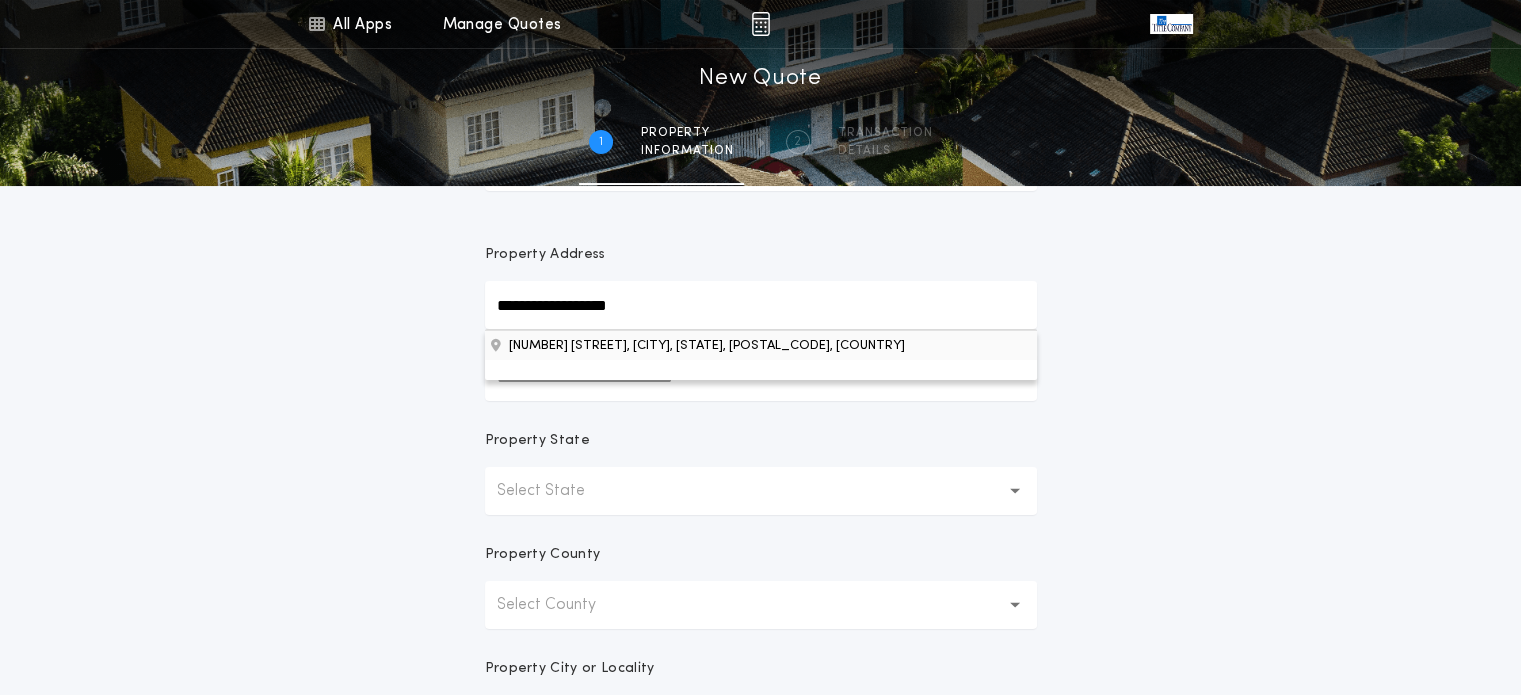 click on "[NUMBER] [STREET], [CITY], [STATE], [POSTAL_CODE], [COUNTRY]" at bounding box center [761, 345] 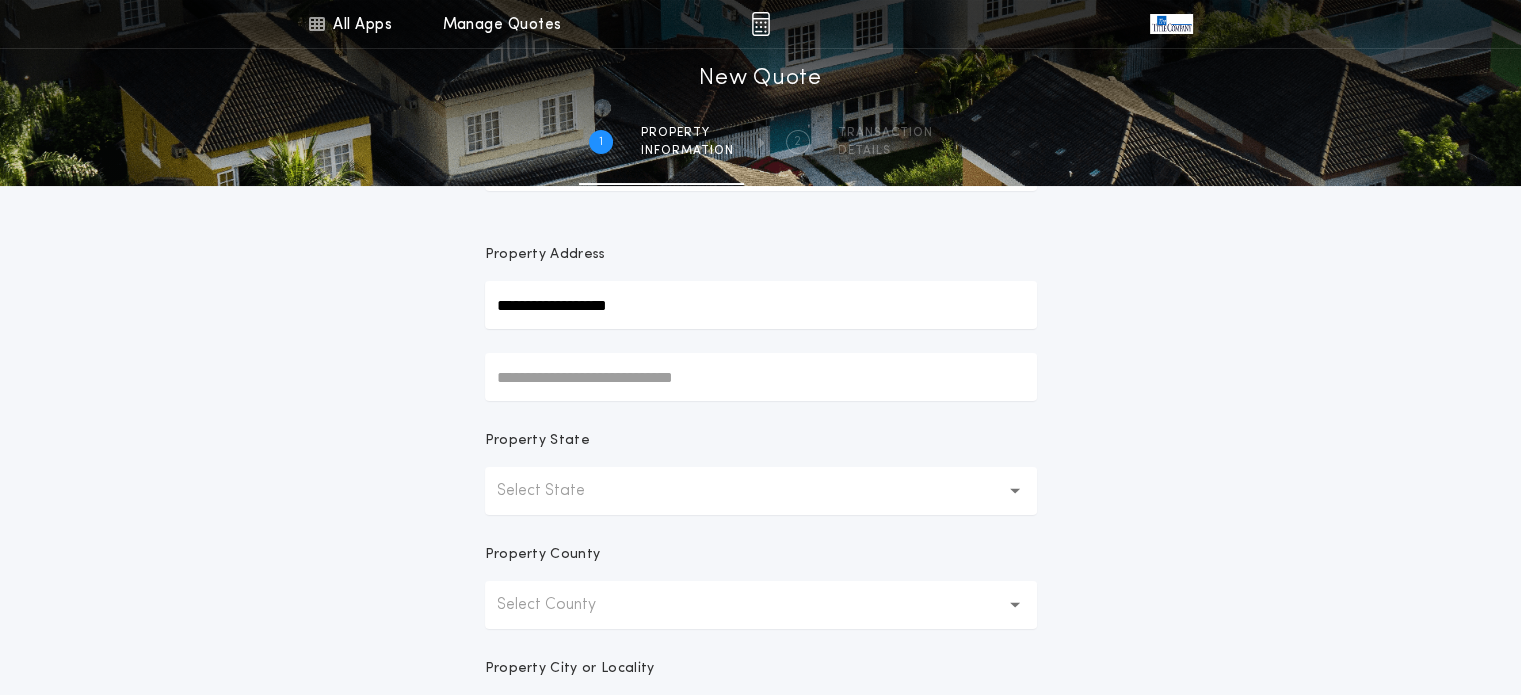 type on "**********" 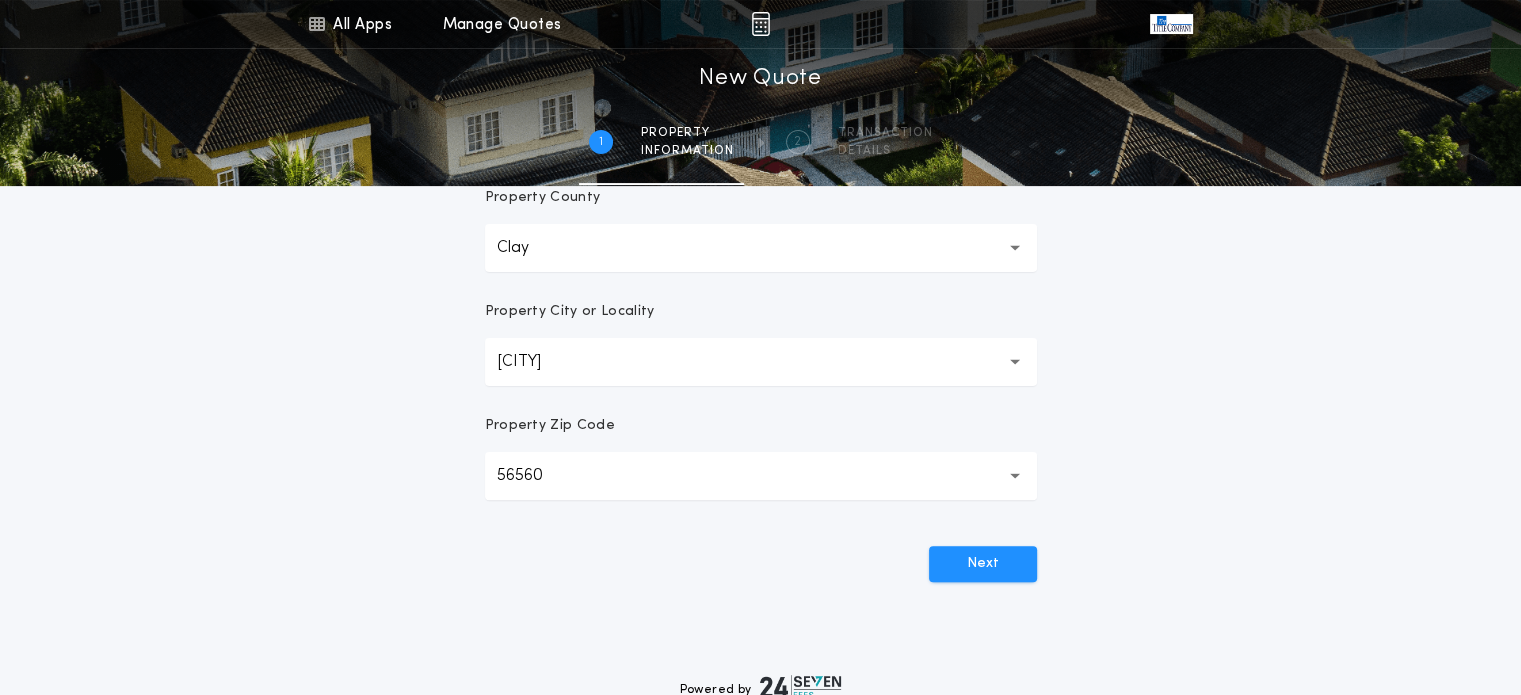 scroll, scrollTop: 486, scrollLeft: 0, axis: vertical 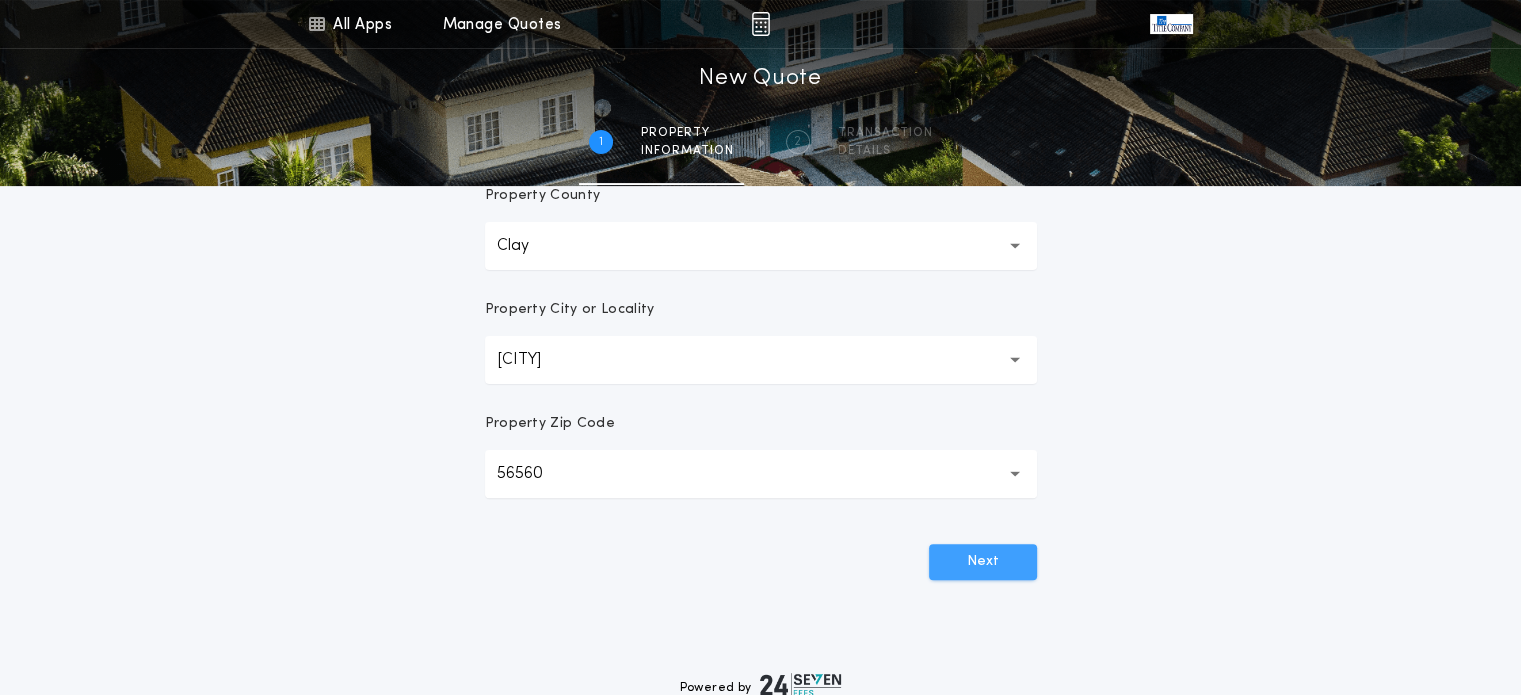 click on "Next" at bounding box center (983, 562) 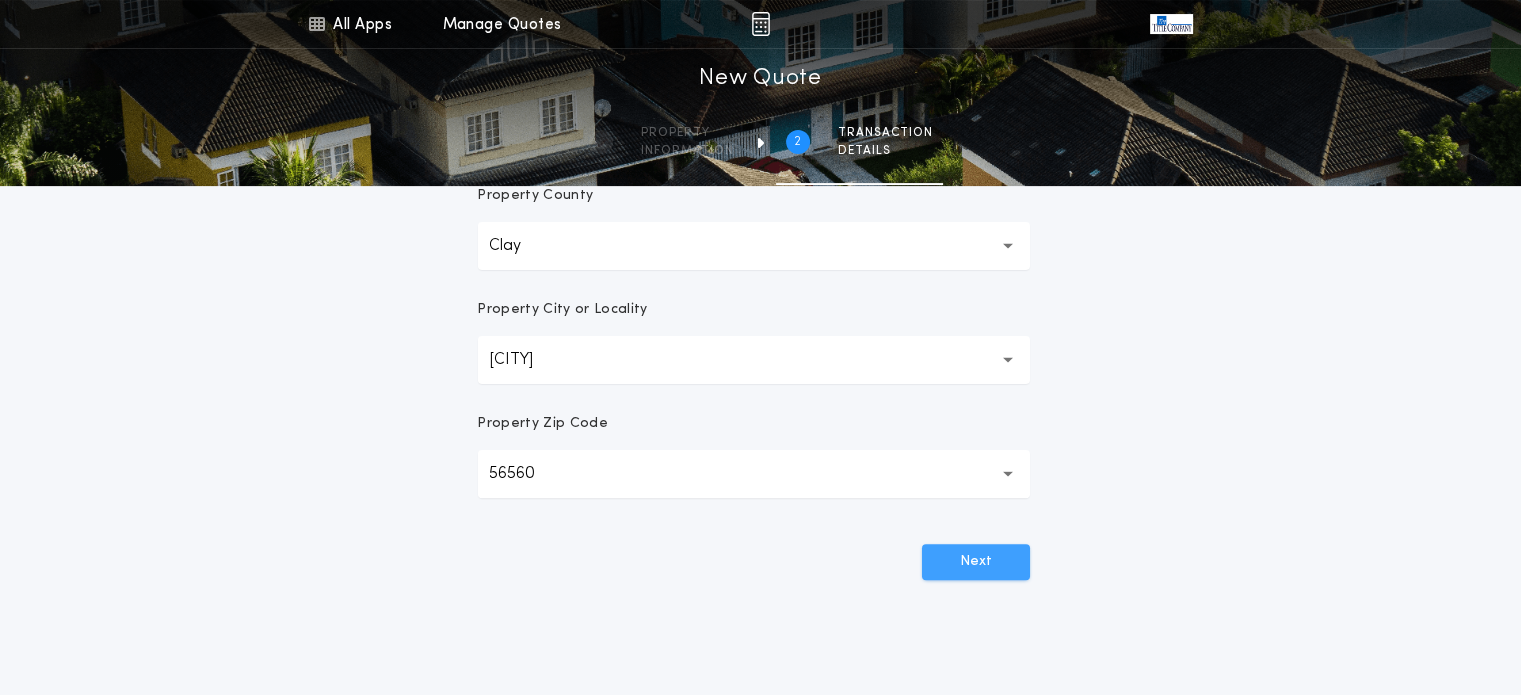 scroll, scrollTop: 0, scrollLeft: 0, axis: both 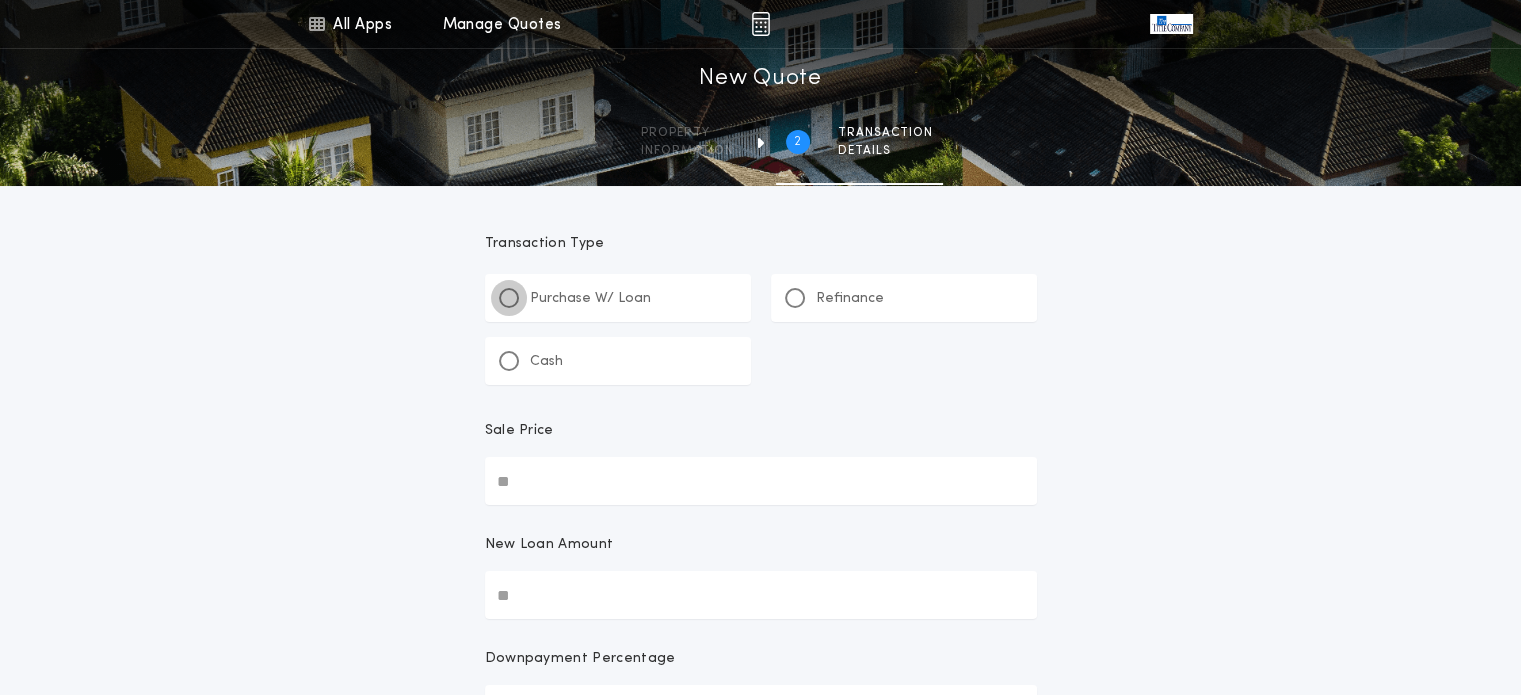 click at bounding box center (509, 298) 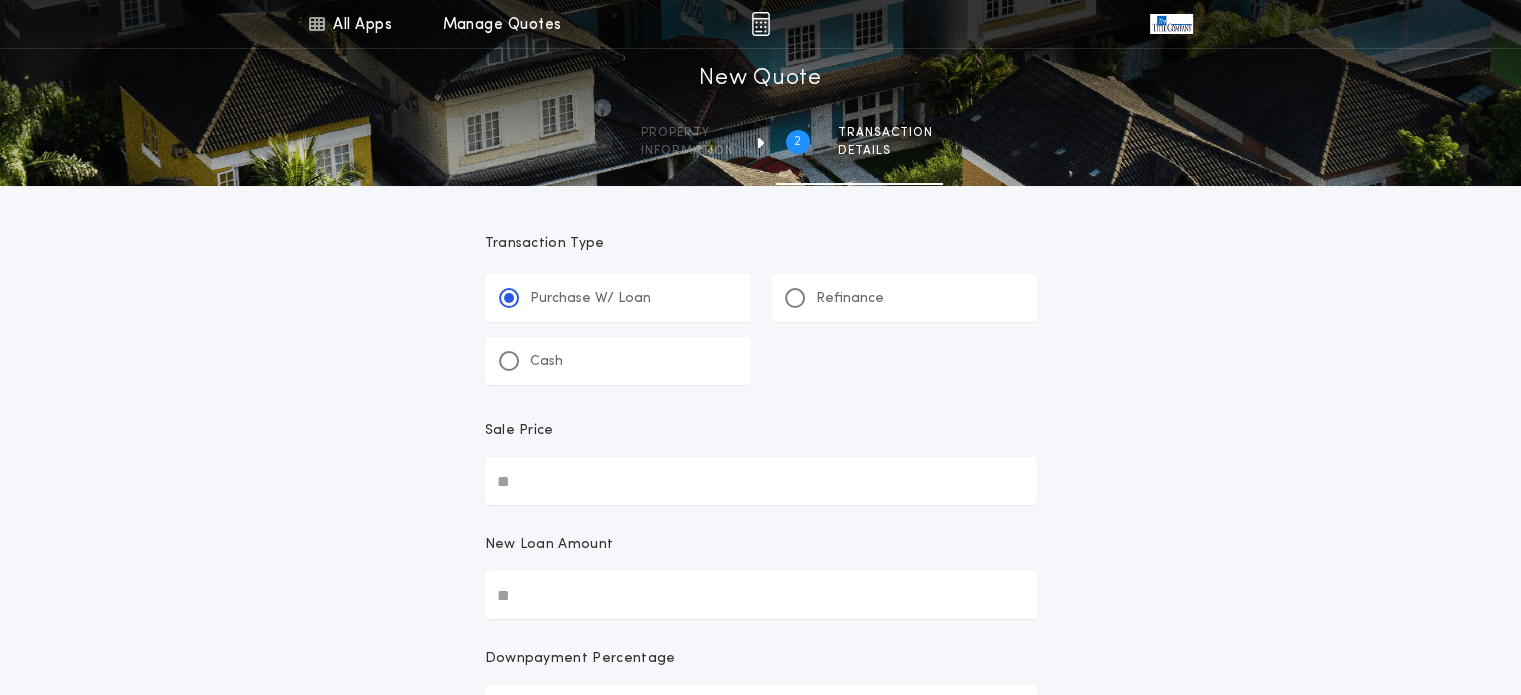 click on "Sale Price" at bounding box center [761, 481] 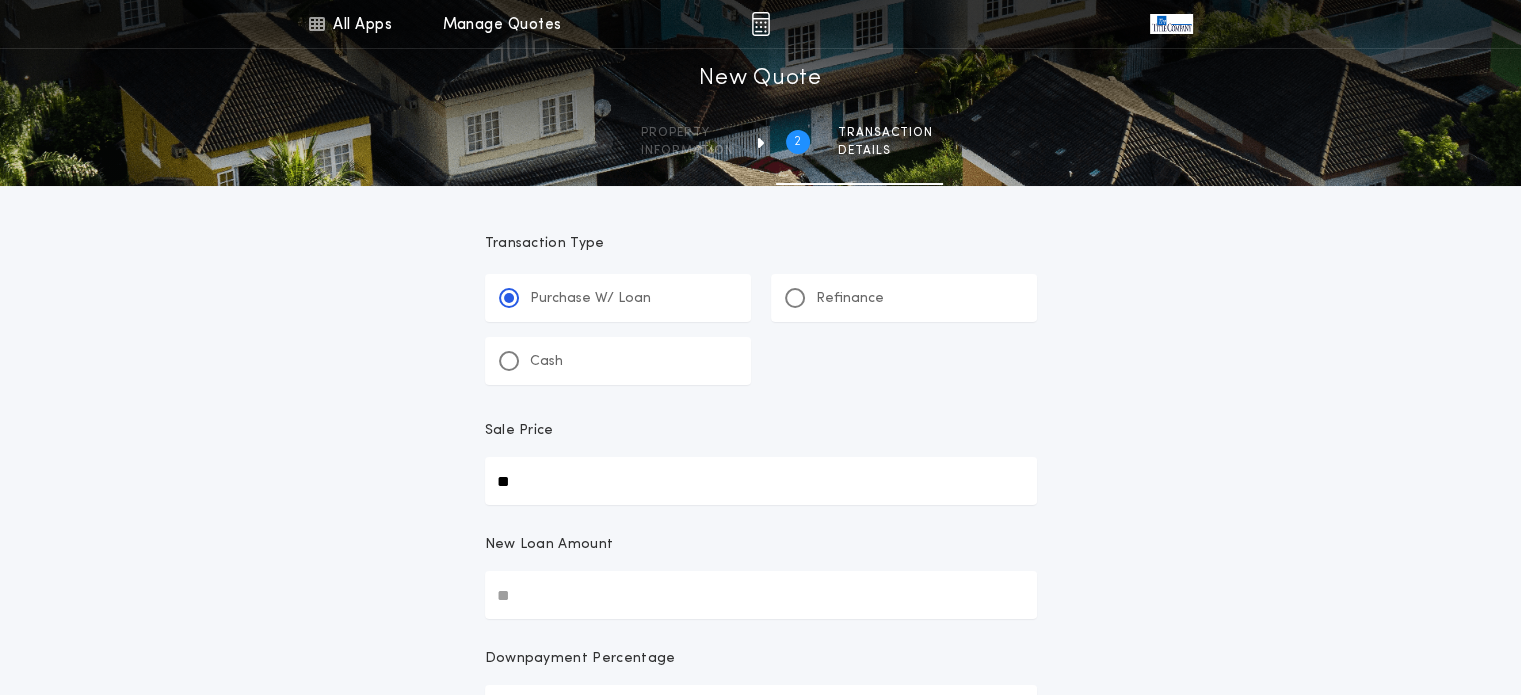 type on "**" 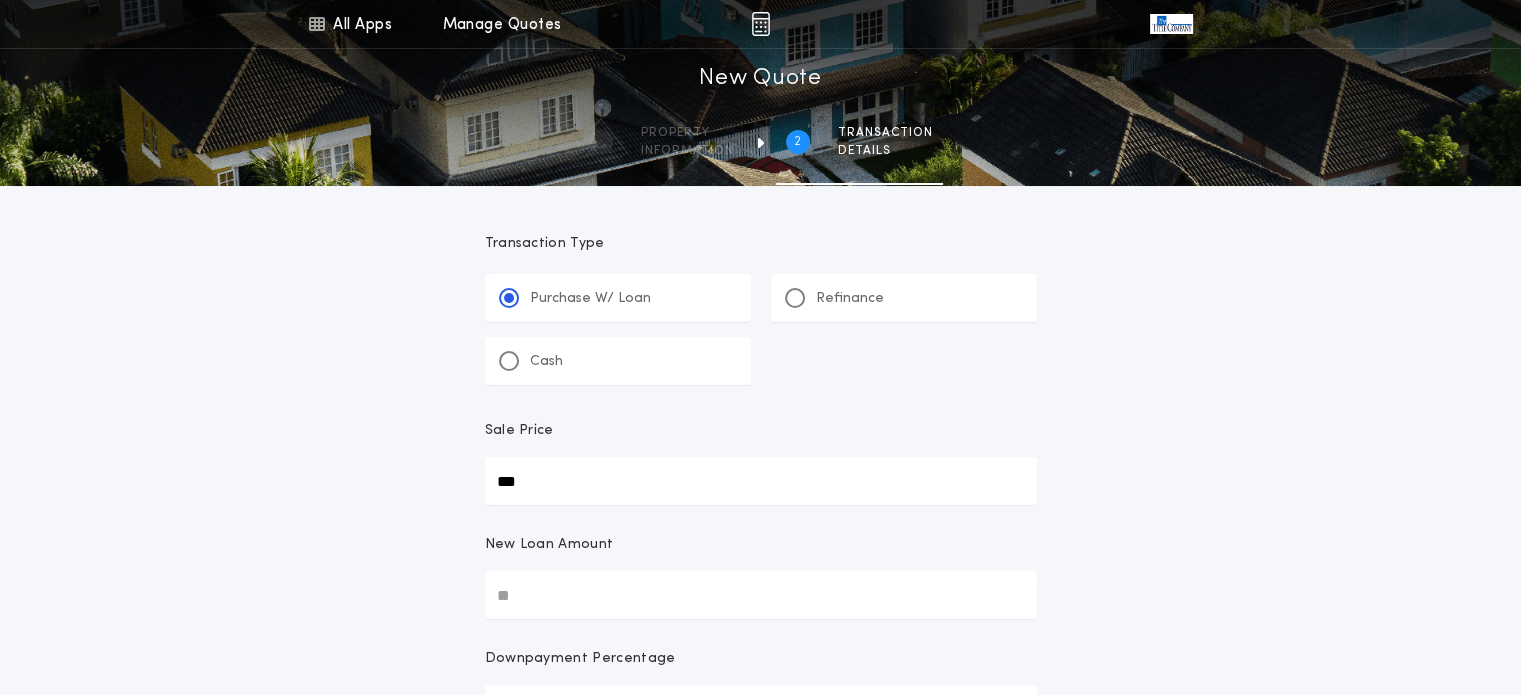 type on "***" 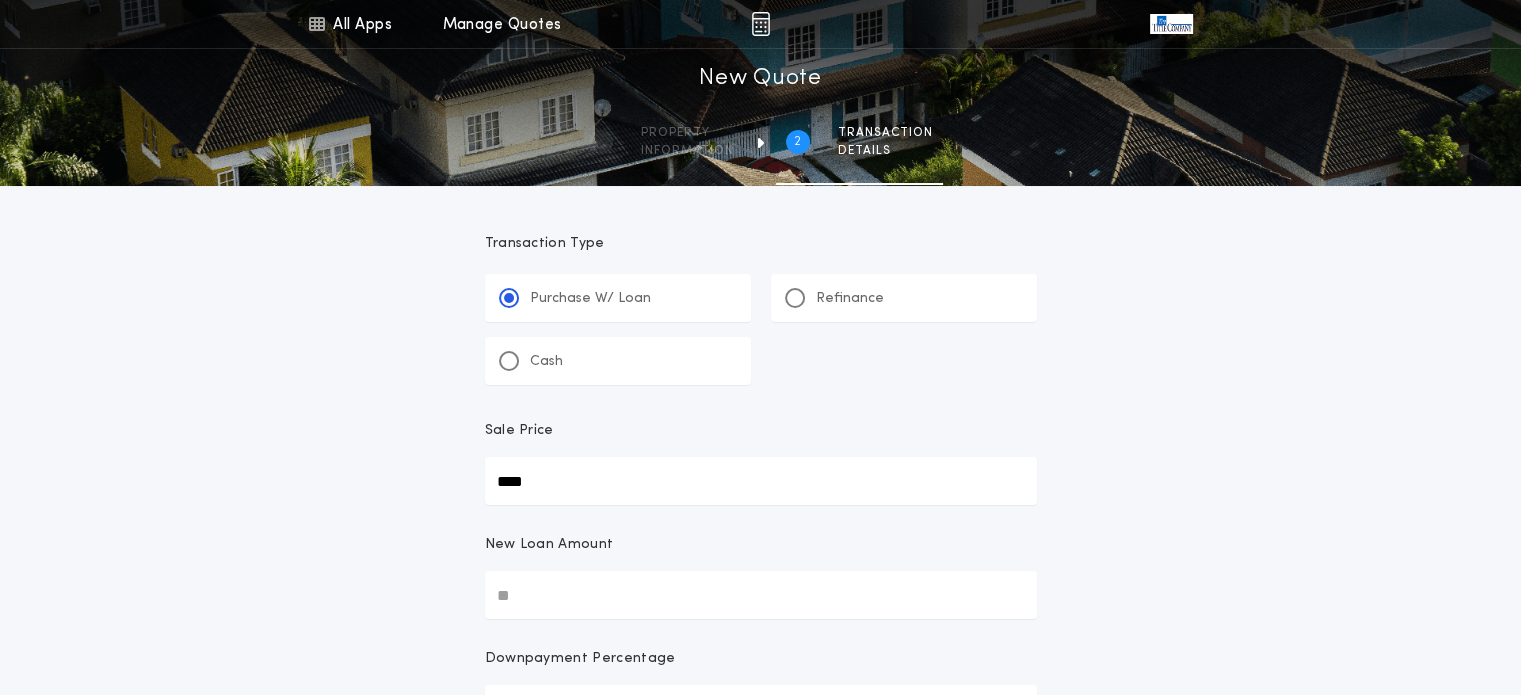 type on "****" 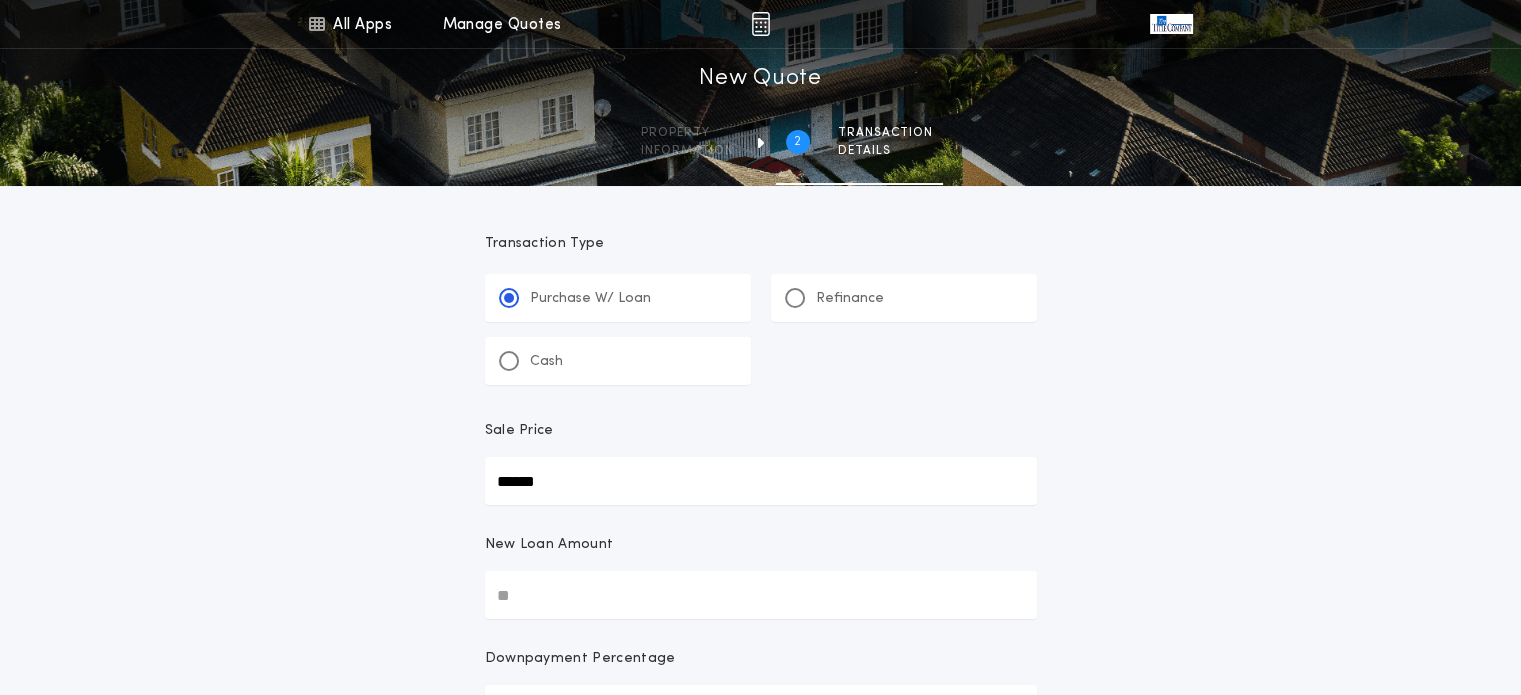 type on "******" 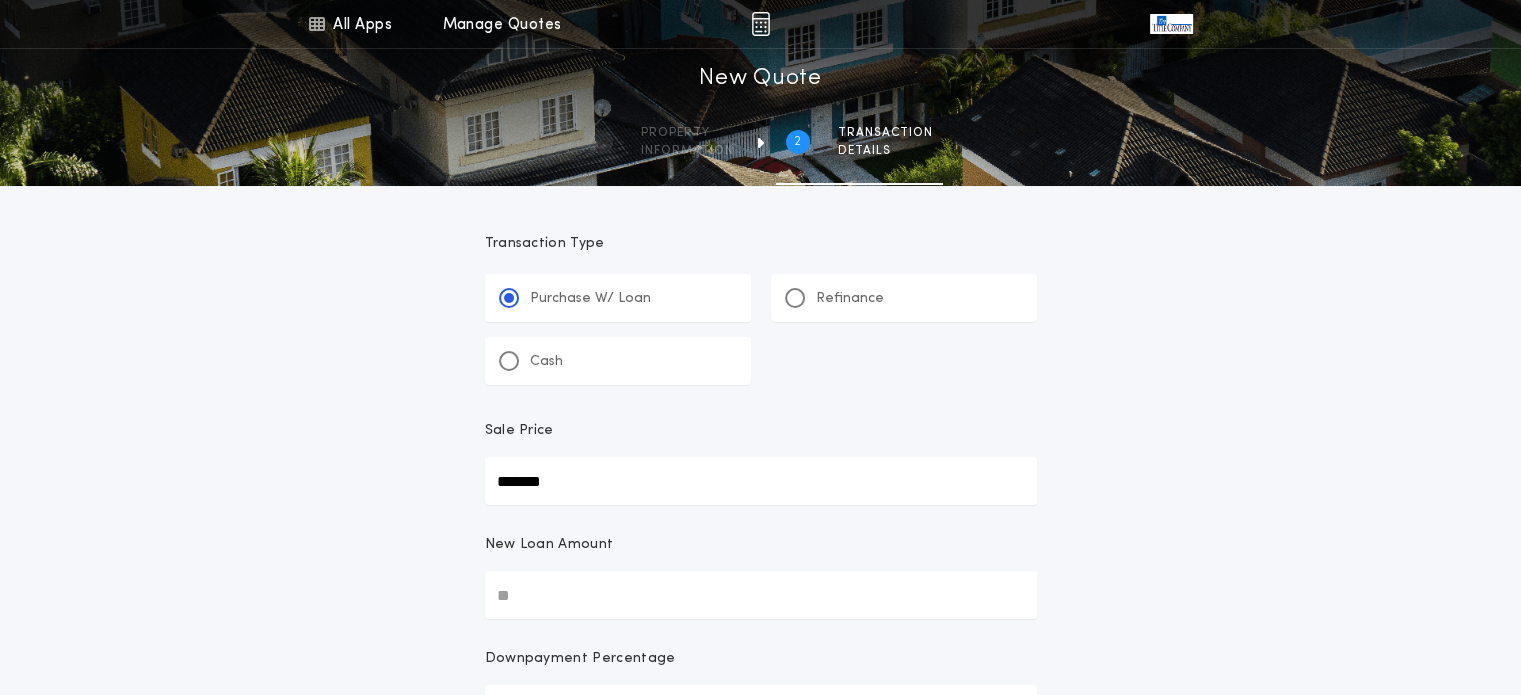 type on "*******" 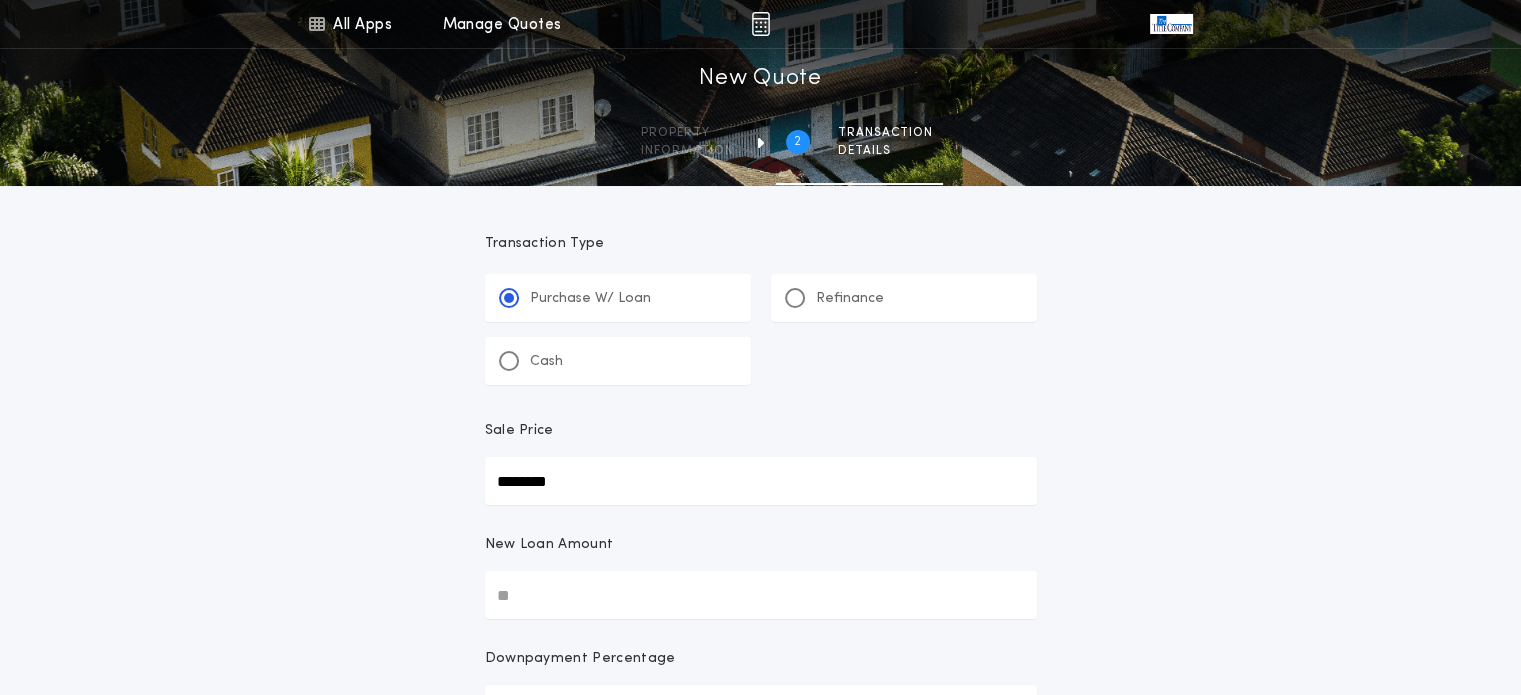 type on "********" 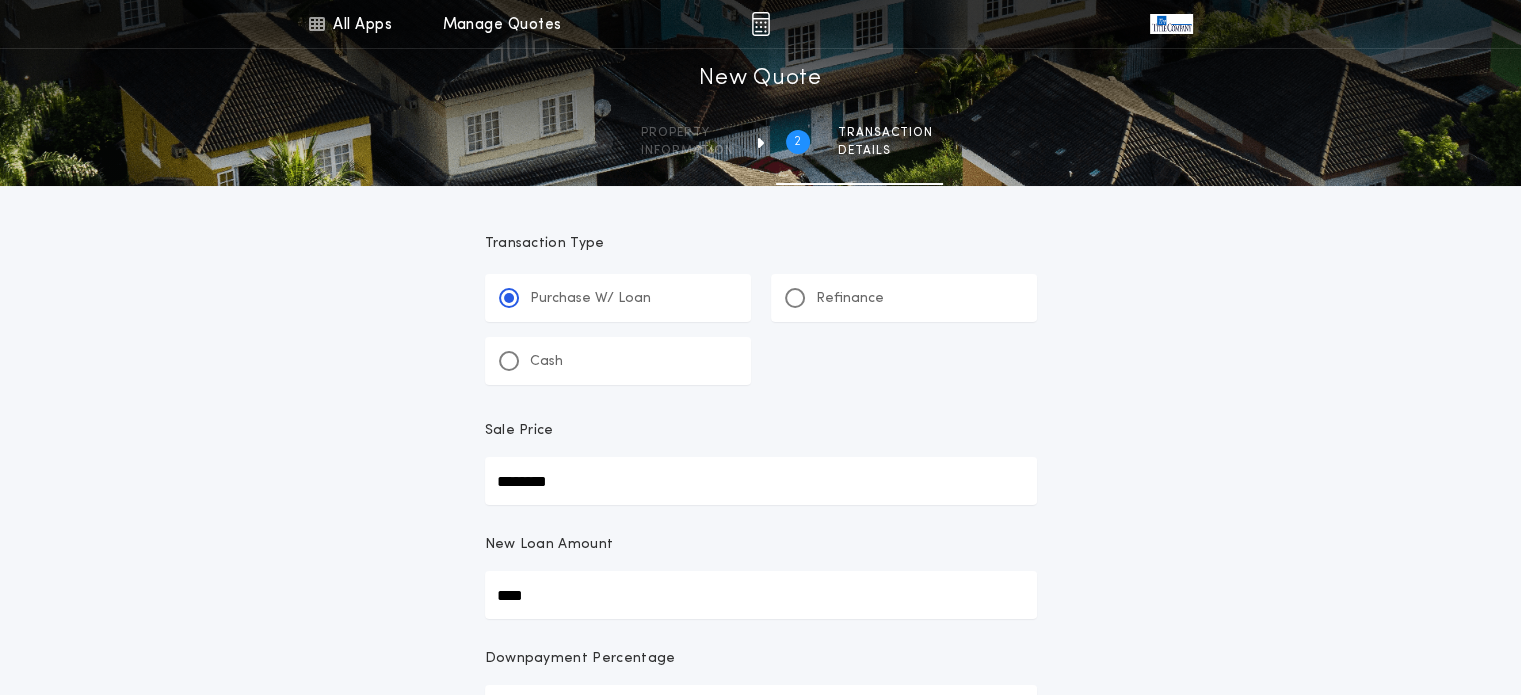 type on "******" 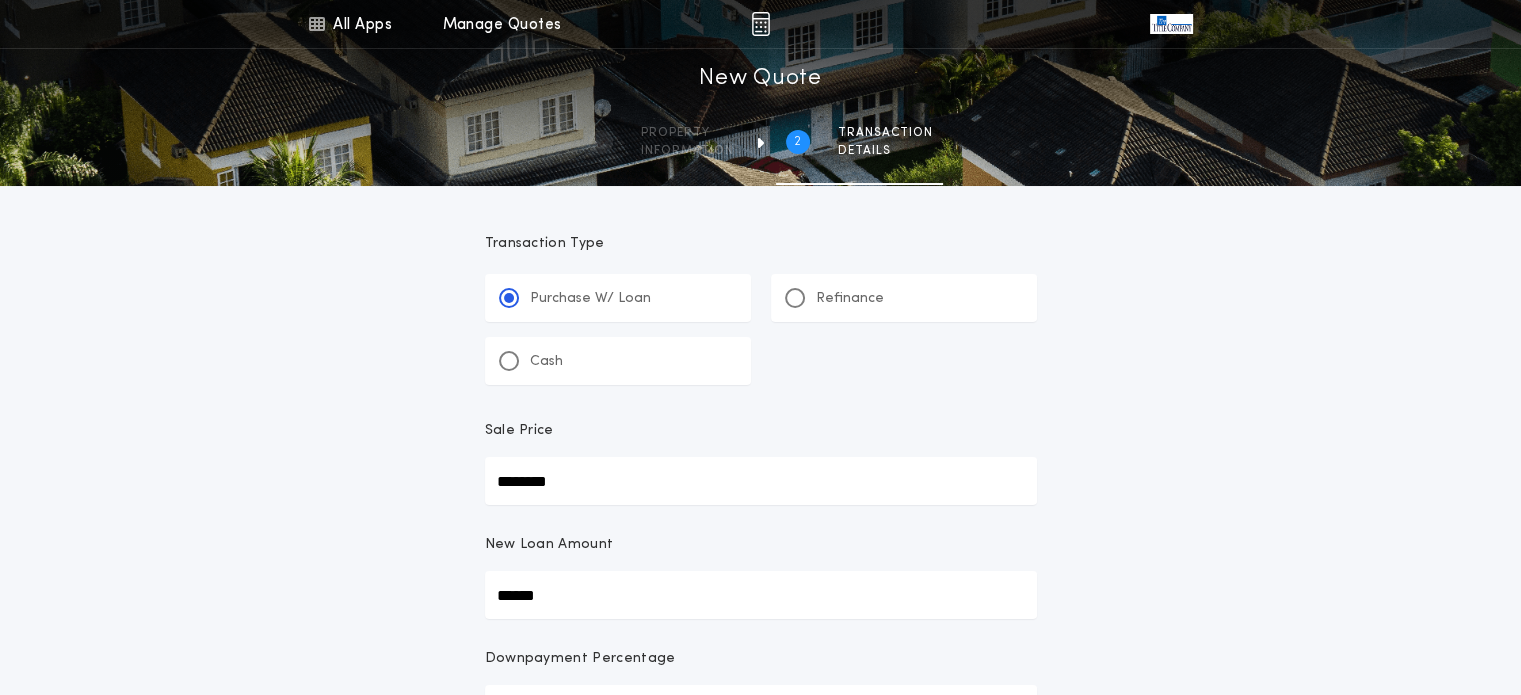 type on "*******" 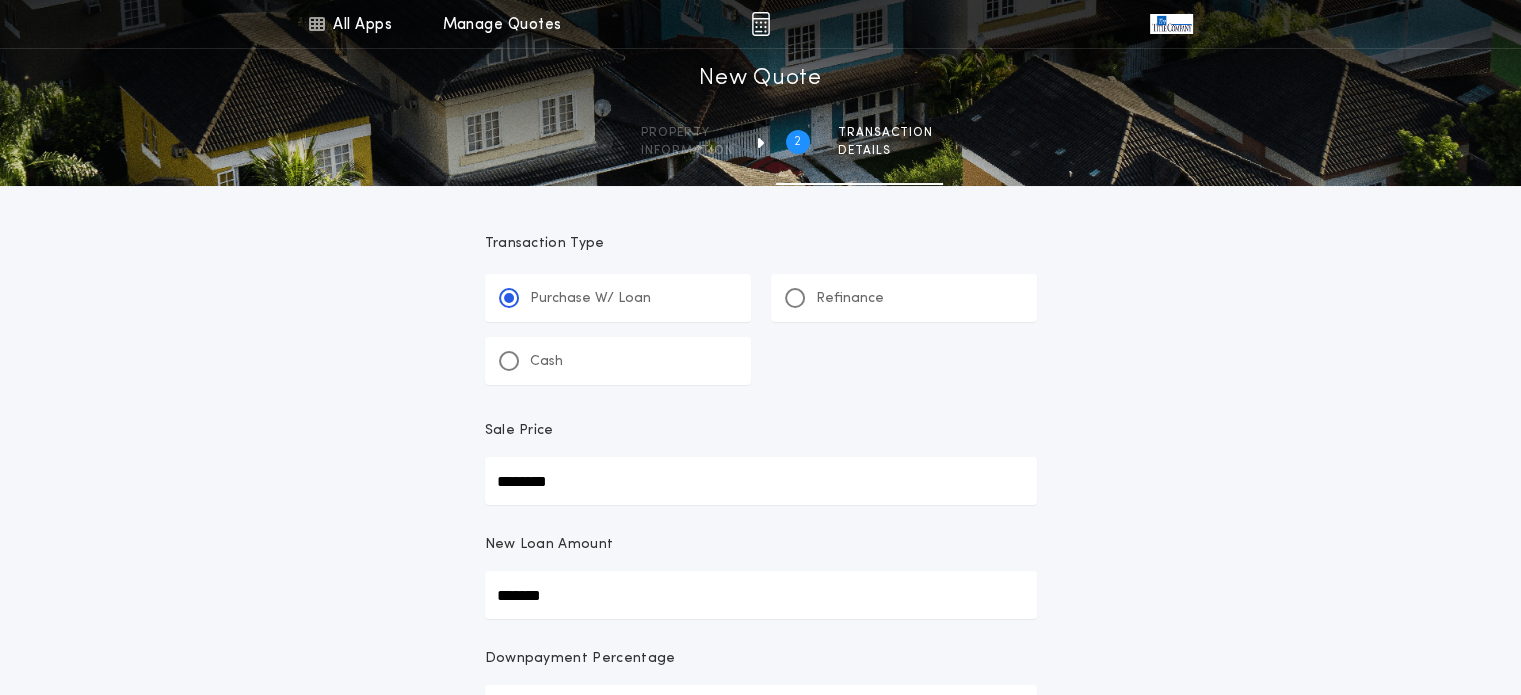 type on "********" 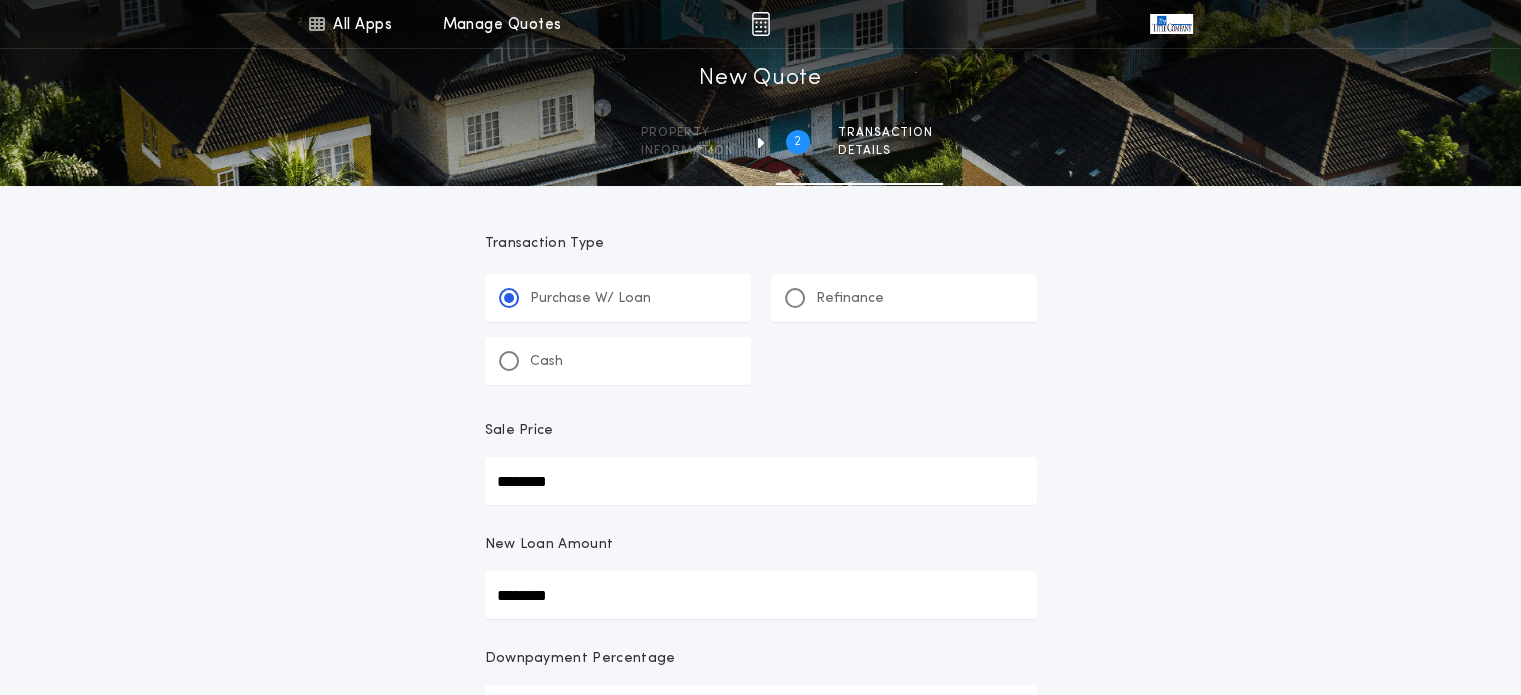 type on "********" 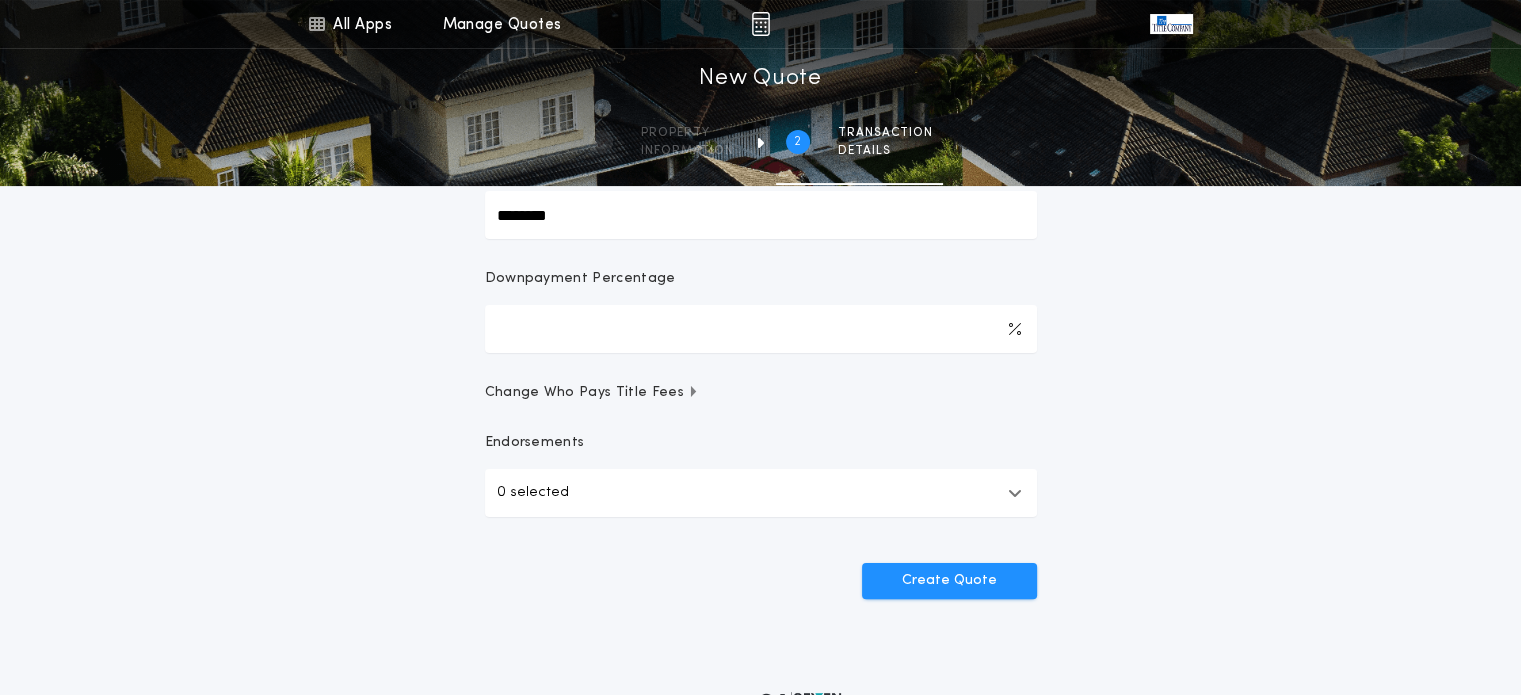 scroll, scrollTop: 387, scrollLeft: 0, axis: vertical 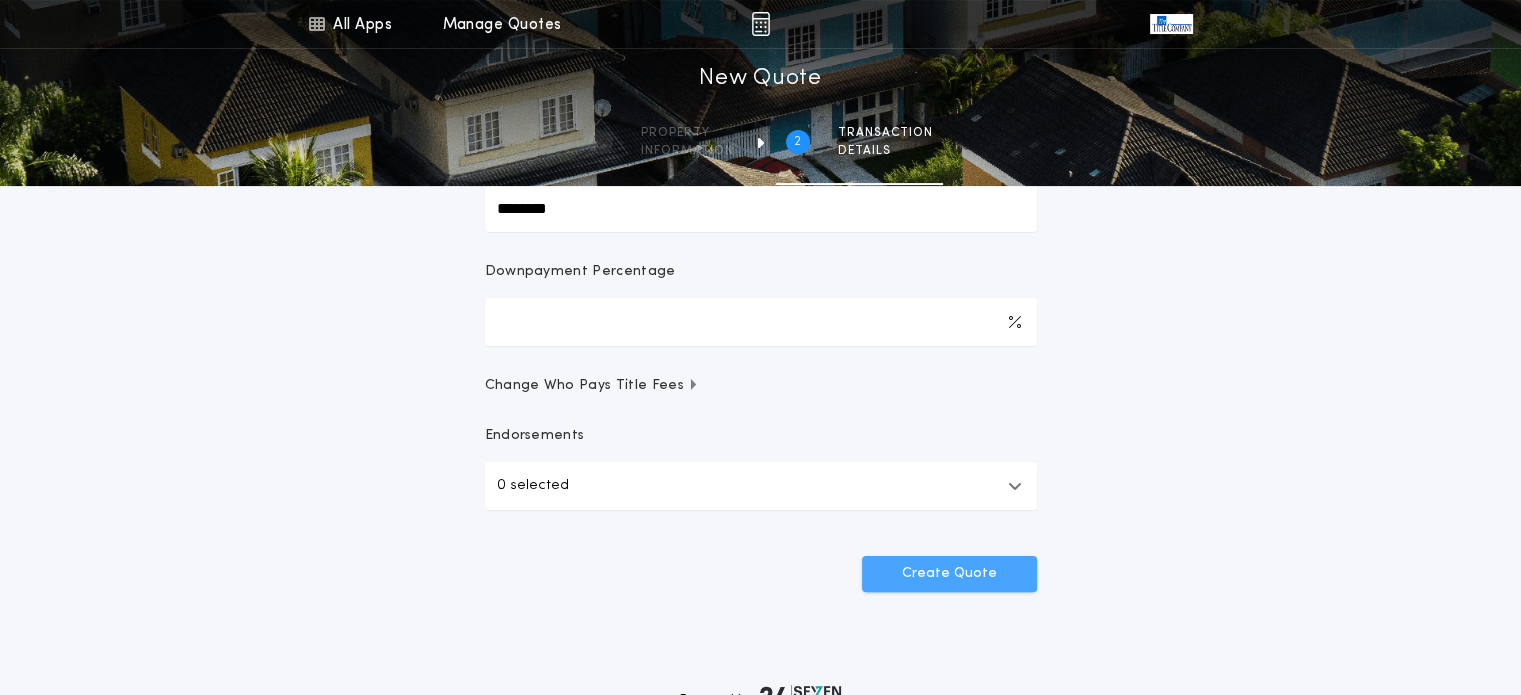 click on "Create Quote" at bounding box center (949, 574) 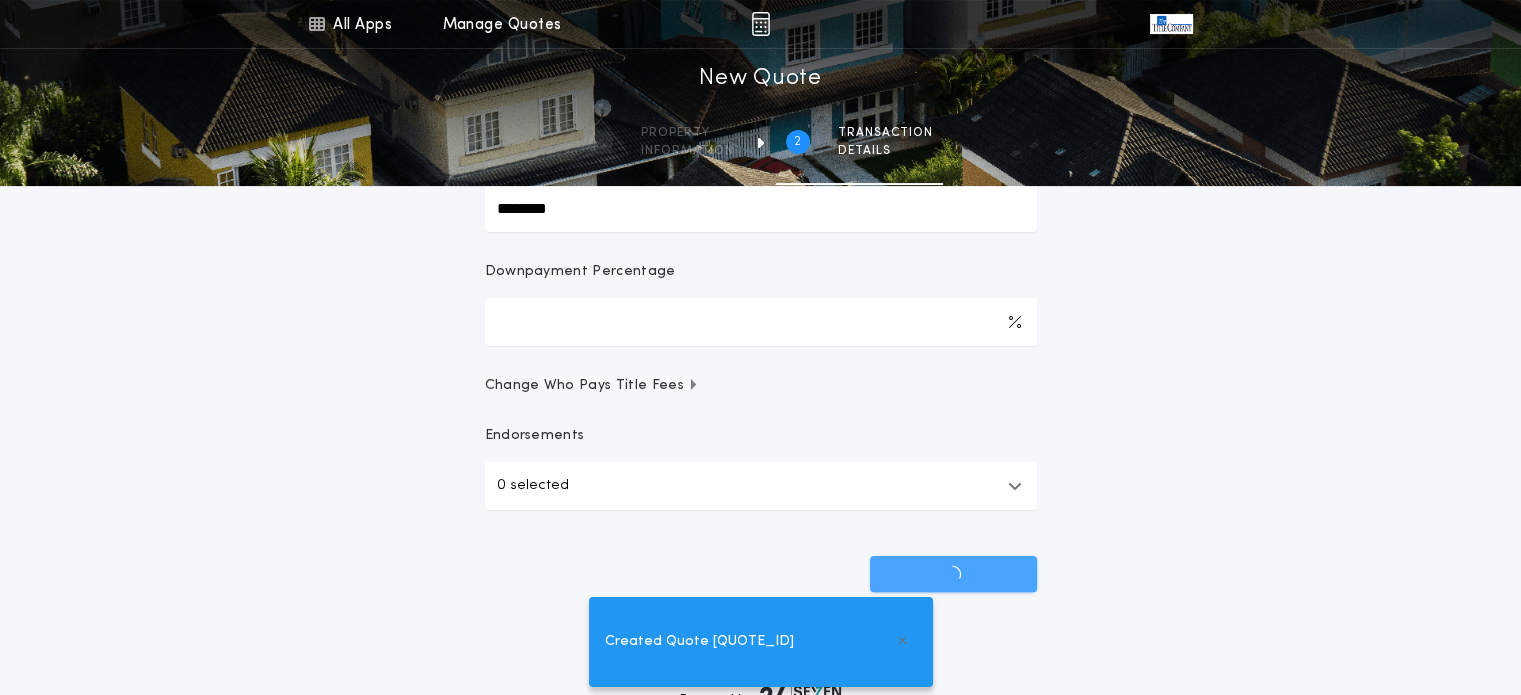 scroll, scrollTop: 0, scrollLeft: 0, axis: both 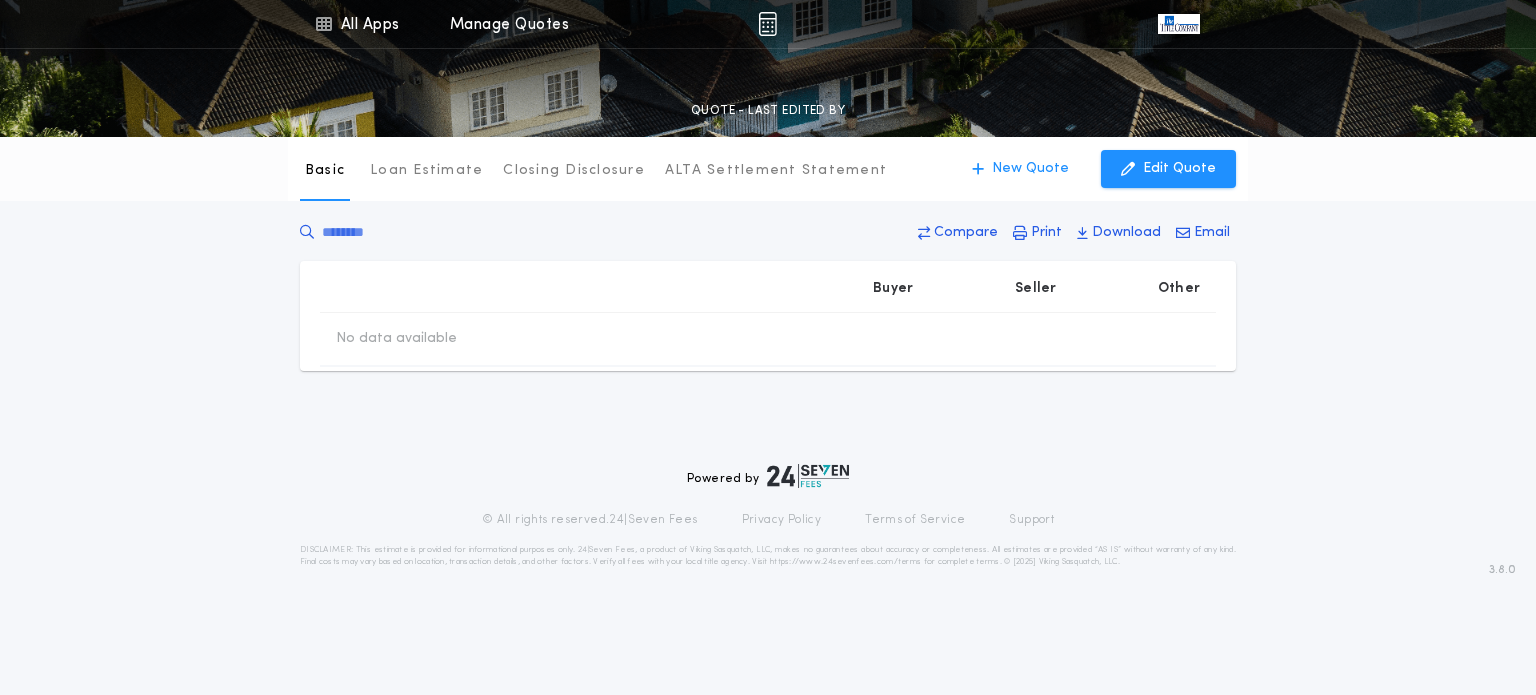 type on "********" 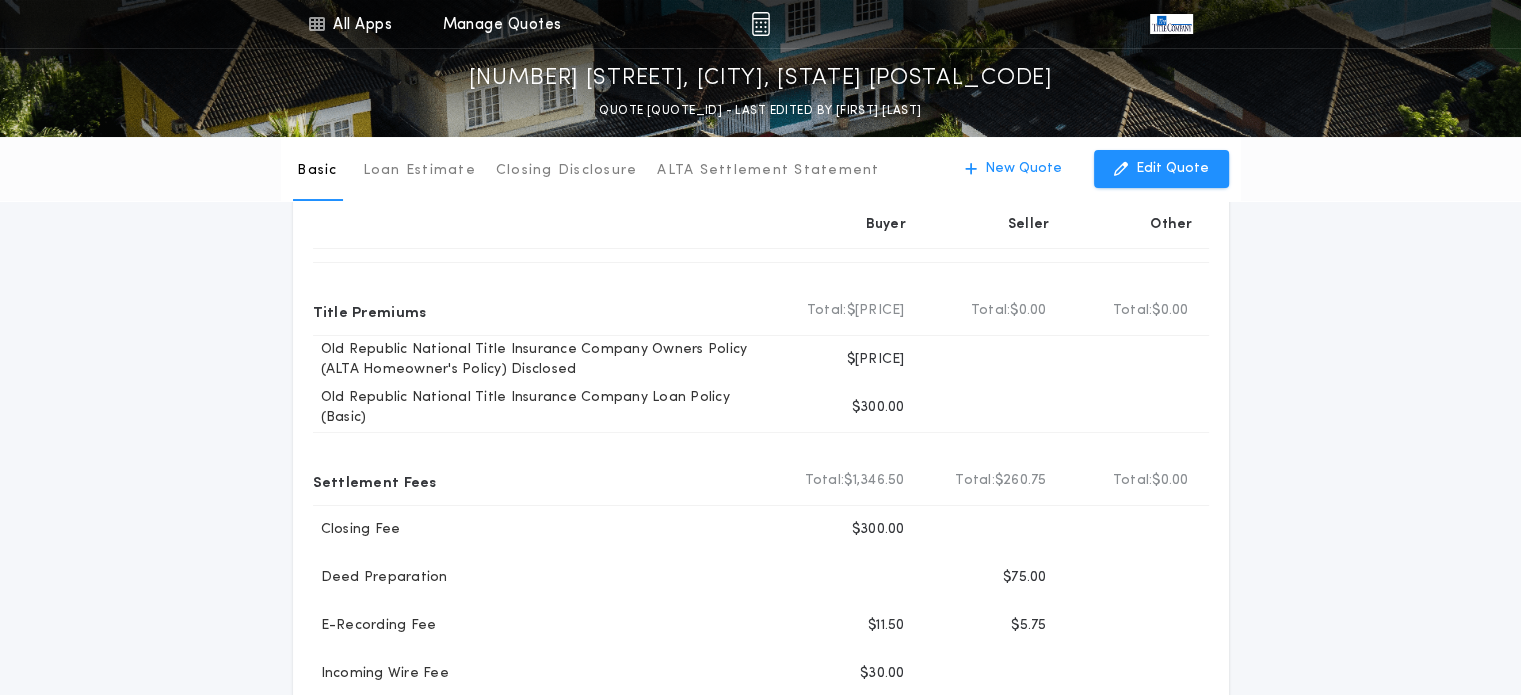 scroll, scrollTop: 110, scrollLeft: 0, axis: vertical 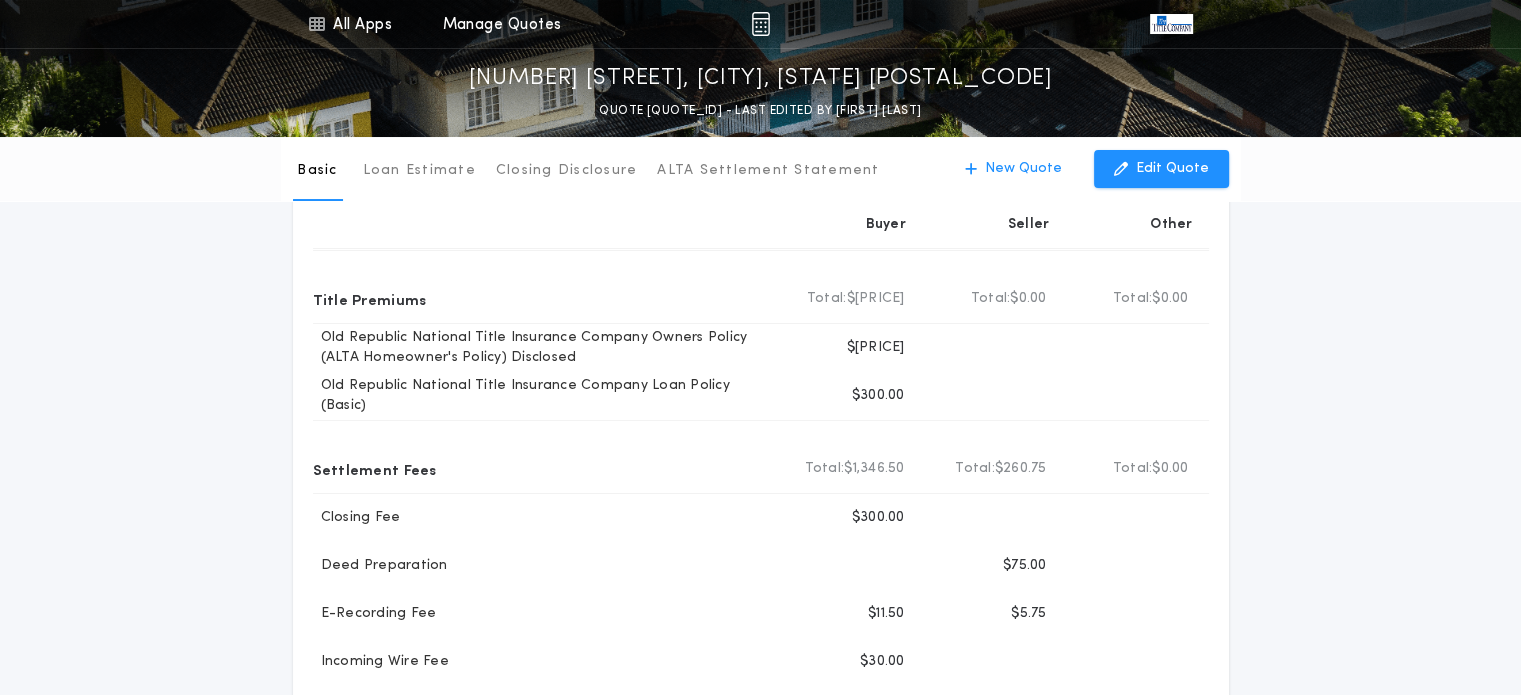 click on "Basic Loan Estimate Closing Disclosure ALTA Settlement Statement Basic New Quote Edit Quote Compare Print Download Email Buyer Seller Other Title Fees Title Premiums Total Buyer Total:  $[PRICE] Total Seller Total:  $0.00 Total Other Total:  $0.00 Old Republic National Title Insurance Company Owners Policy (ALTA Homeowner's Policy) Disclosed Buyer $[PRICE] Old Republic National Title Insurance Company Loan Policy (Basic) Buyer $[PRICE] Settlement Fees Total Buyer Total:  $[PRICE] Total Seller Total:  $[PRICE] Total Other Total:  $0.00 Closing Fee Buyer $[PRICE] Deed Preparation  Buyer Seller $[PRICE] E-Recording Fee Buyer $[PRICE] Seller $[PRICE] Incoming Wire Fee Buyer $[PRICE] Outgoing Wire Fee Buyer Seller $[PRICE] Overnight Fees Buyer $[PRICE] Plat Drawing Buyer $[PRICE] Title Clearance Fee Buyer Seller $[PRICE] Title Opinion  Buyer $[PRICE] Title Search / Abstract Estimate Buyer $[PRICE] Recording Fees & Transfer Taxes Recording Fees & Transfer Taxes Total Buyer Total:  $[PRICE] Total Seller Total:  $0.00" at bounding box center (760, 781) 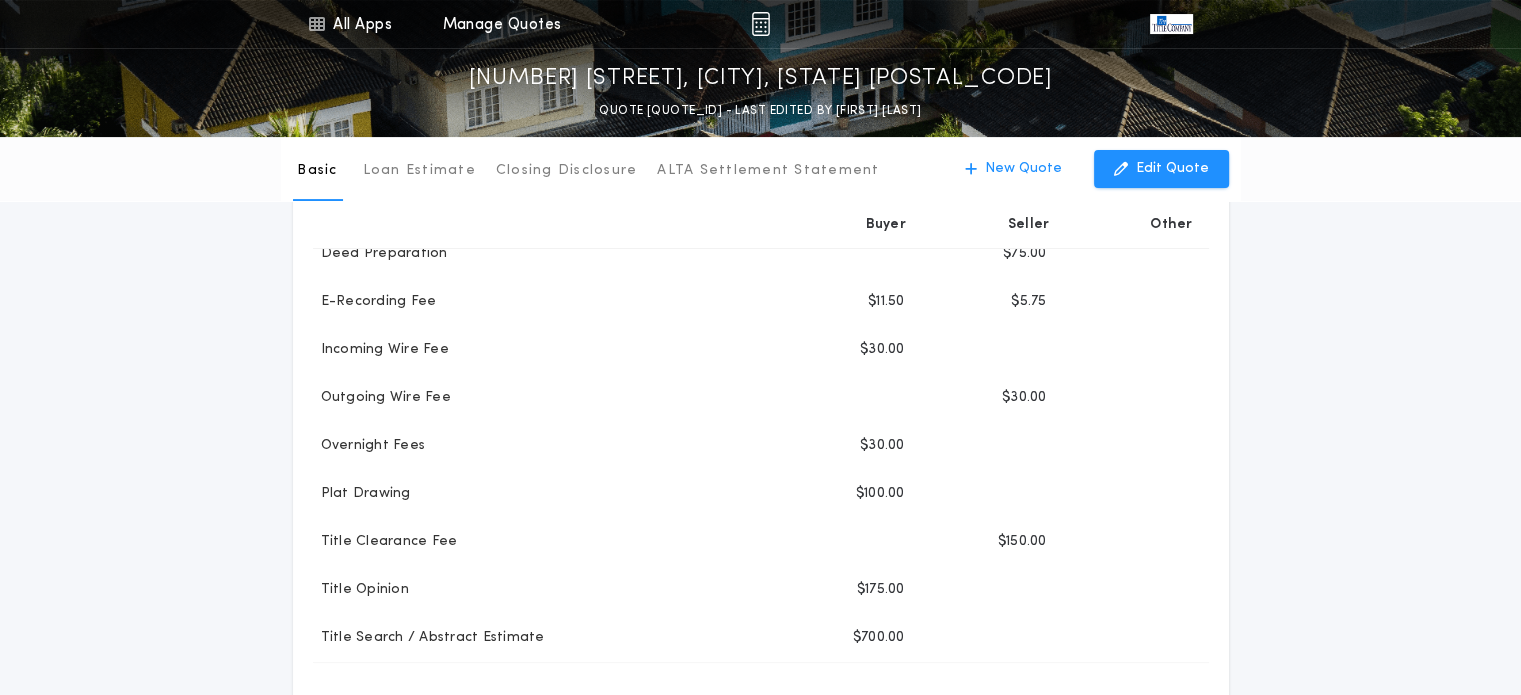 scroll, scrollTop: 402, scrollLeft: 0, axis: vertical 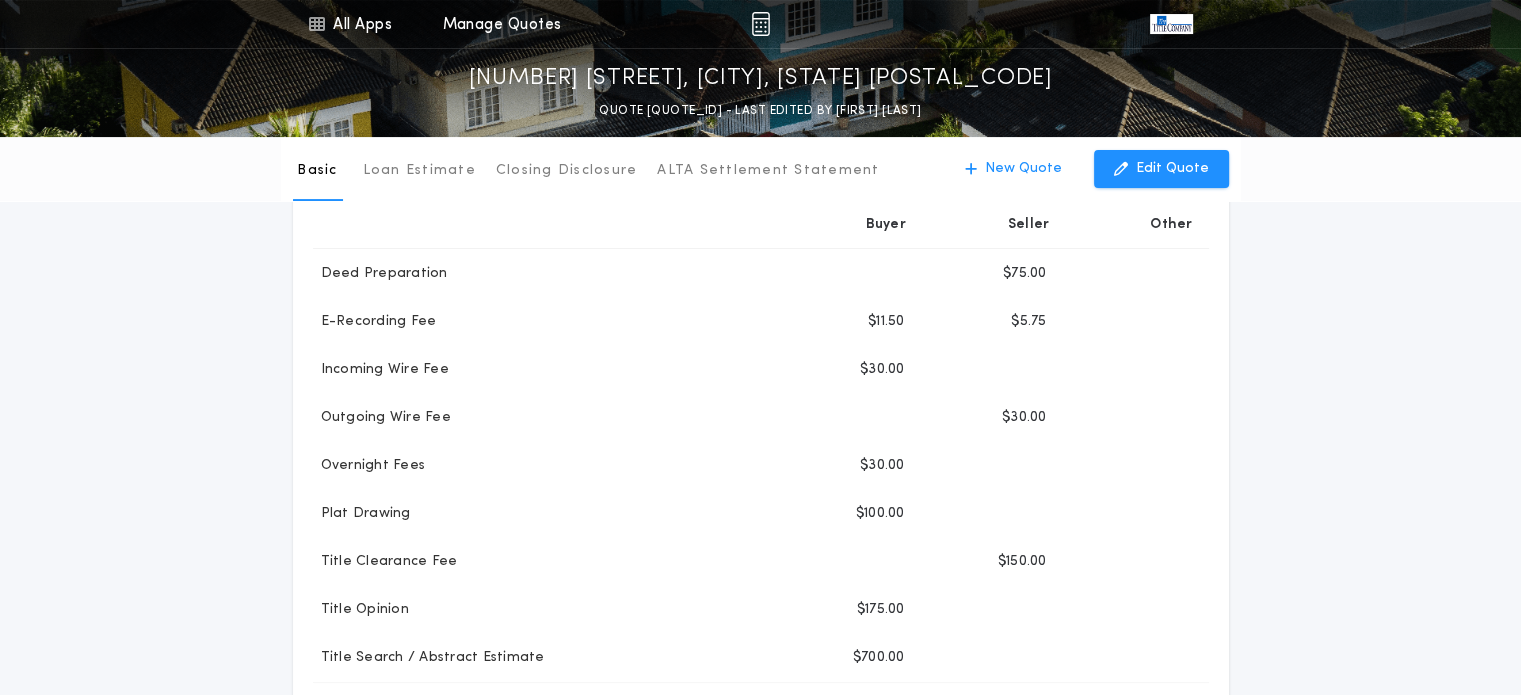 click at bounding box center [1133, 418] 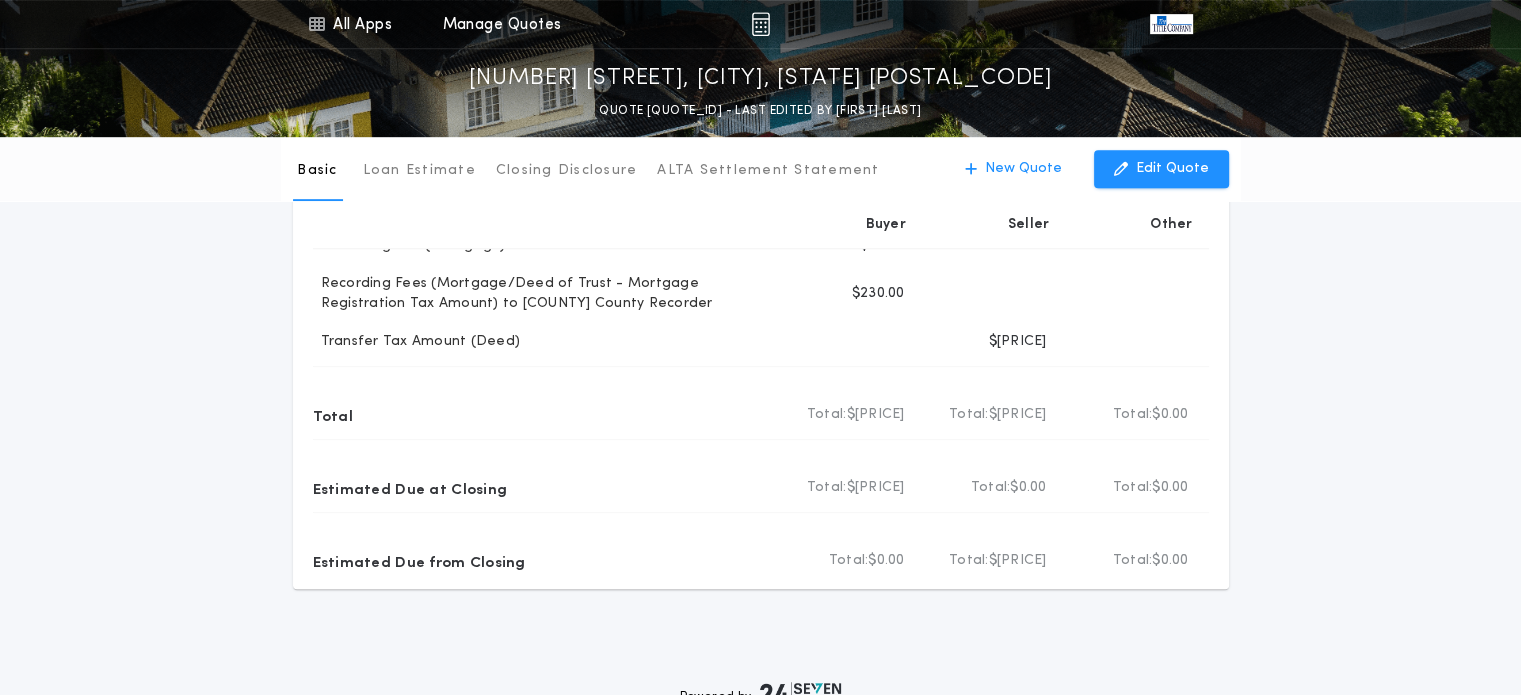 scroll, scrollTop: 1184, scrollLeft: 0, axis: vertical 